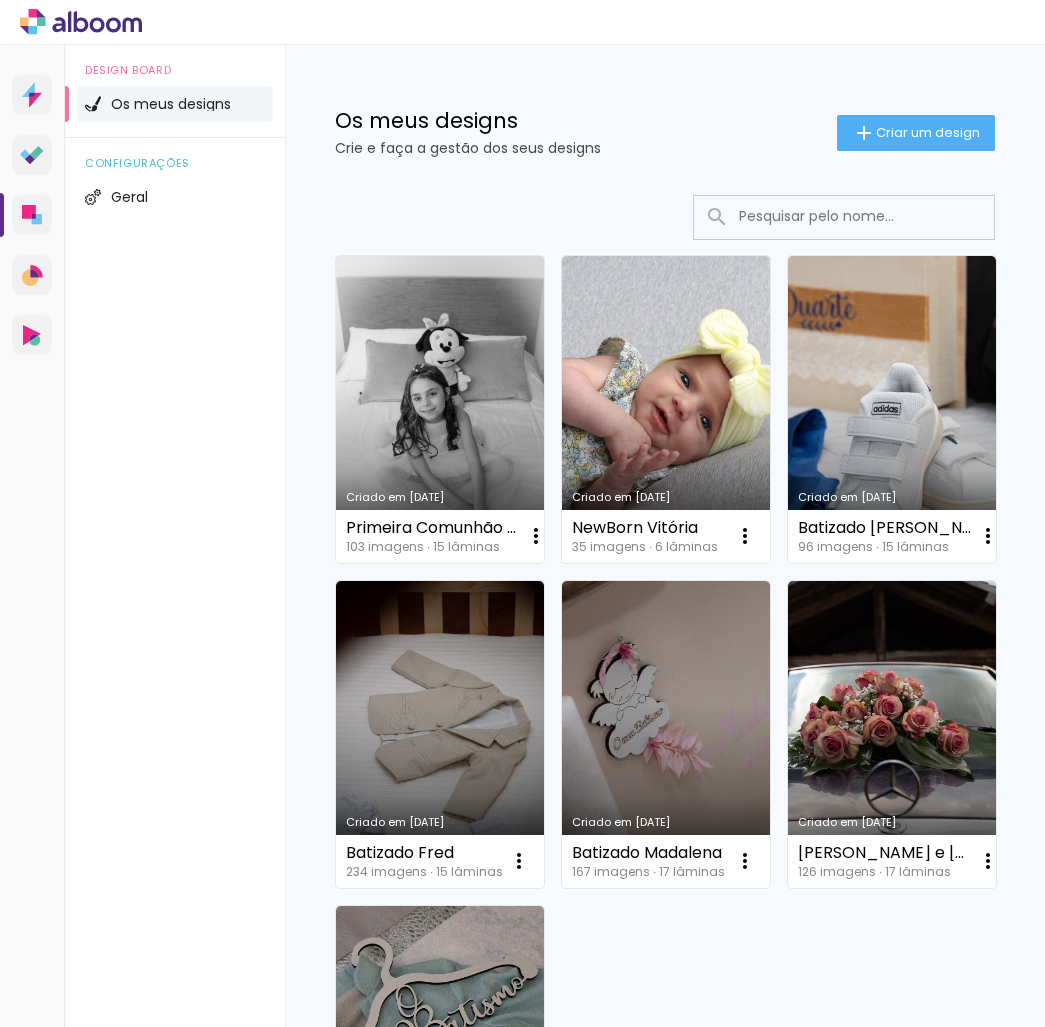 scroll, scrollTop: 0, scrollLeft: 0, axis: both 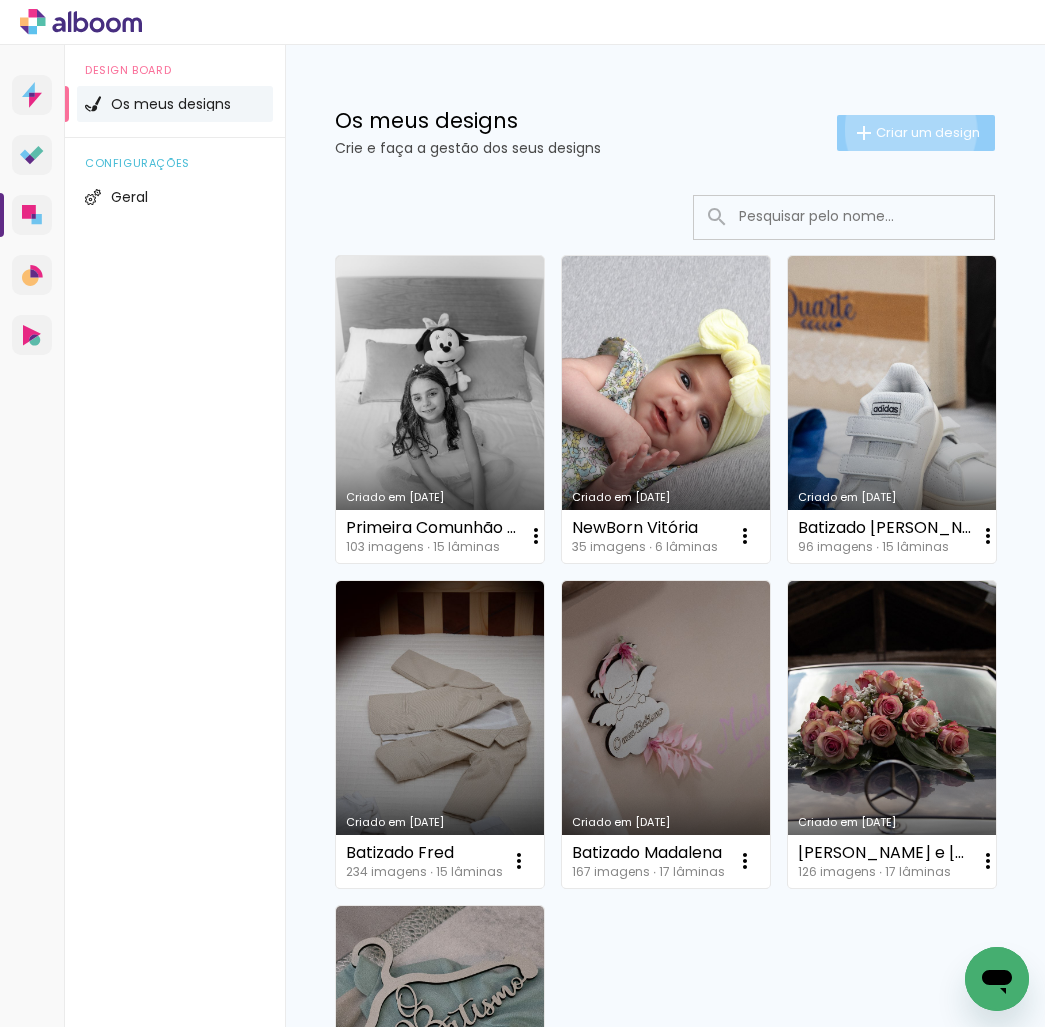 click on "Criar um design" 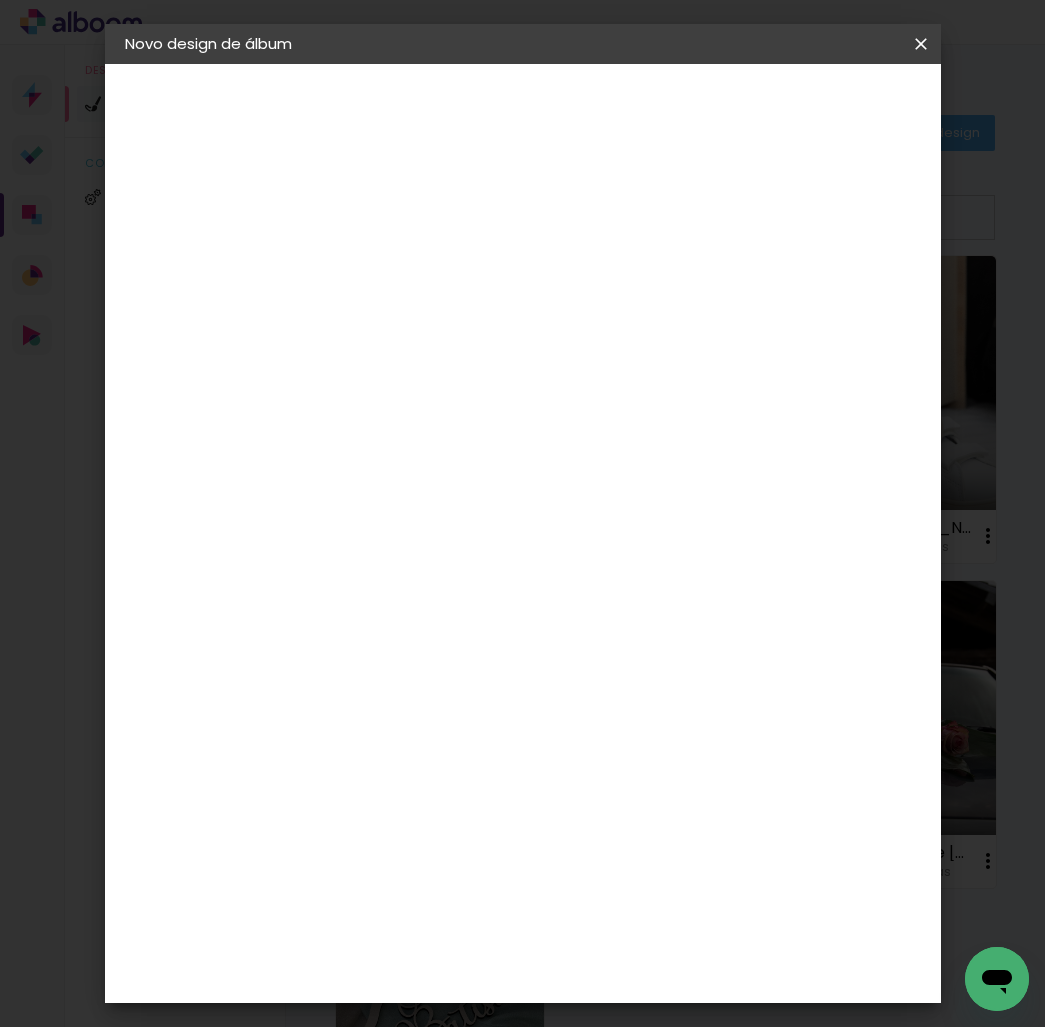 click at bounding box center [452, 268] 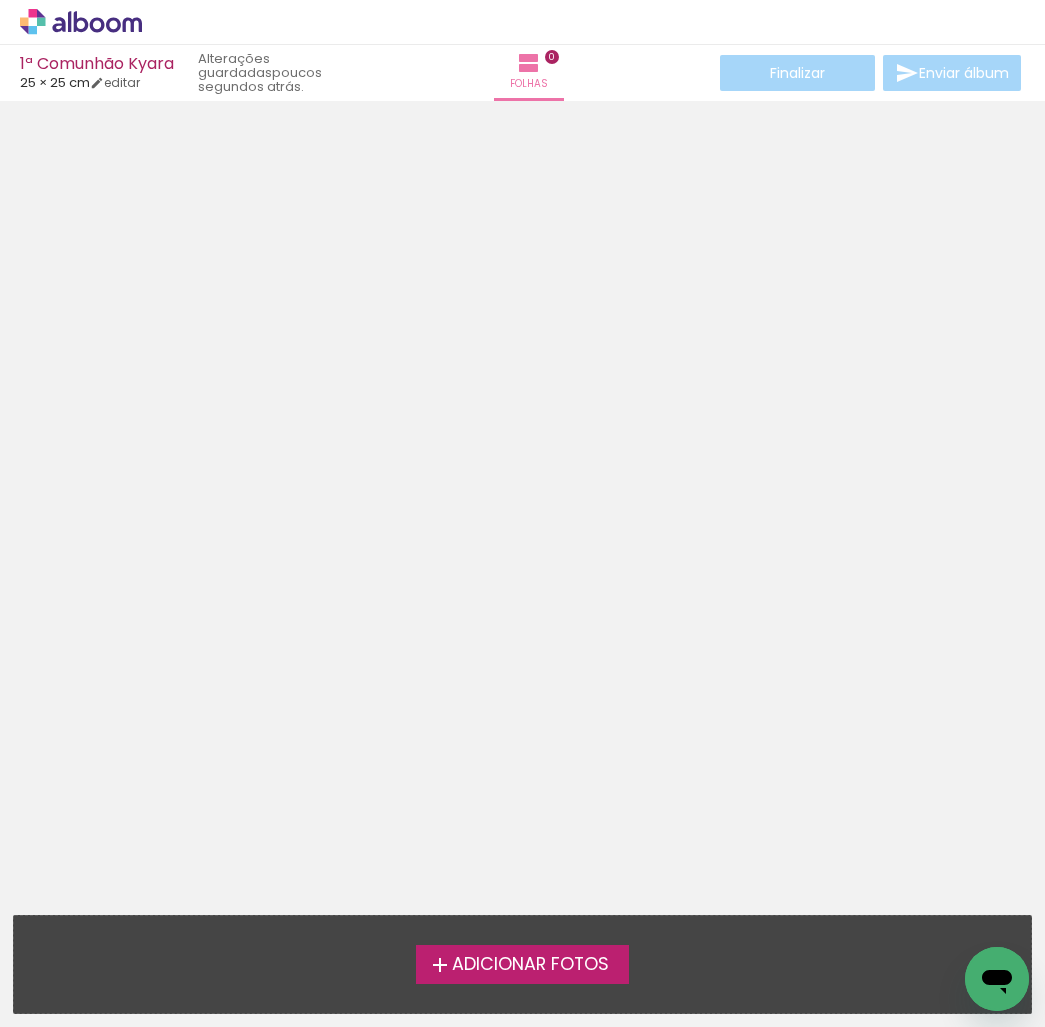 click on "Adicionar Fotos" at bounding box center (530, 965) 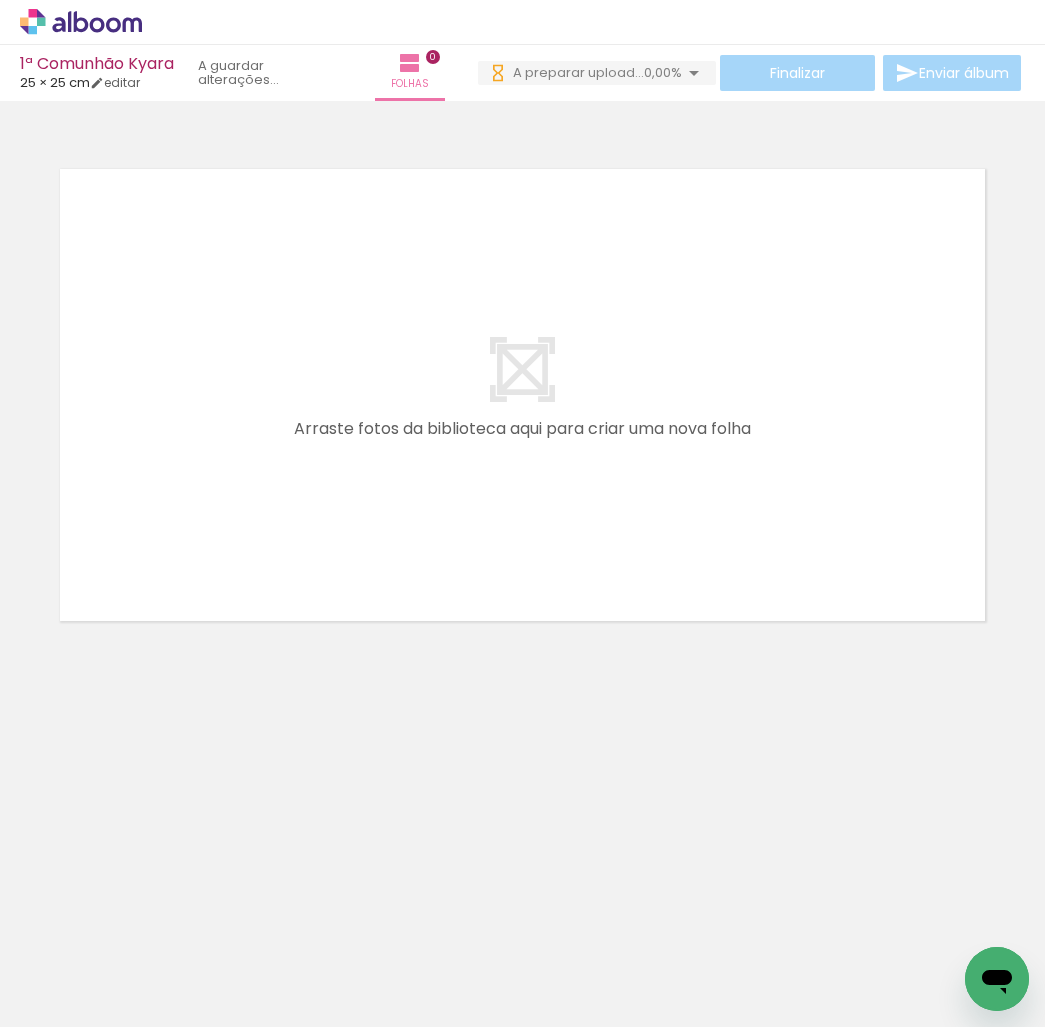 scroll, scrollTop: 0, scrollLeft: 0, axis: both 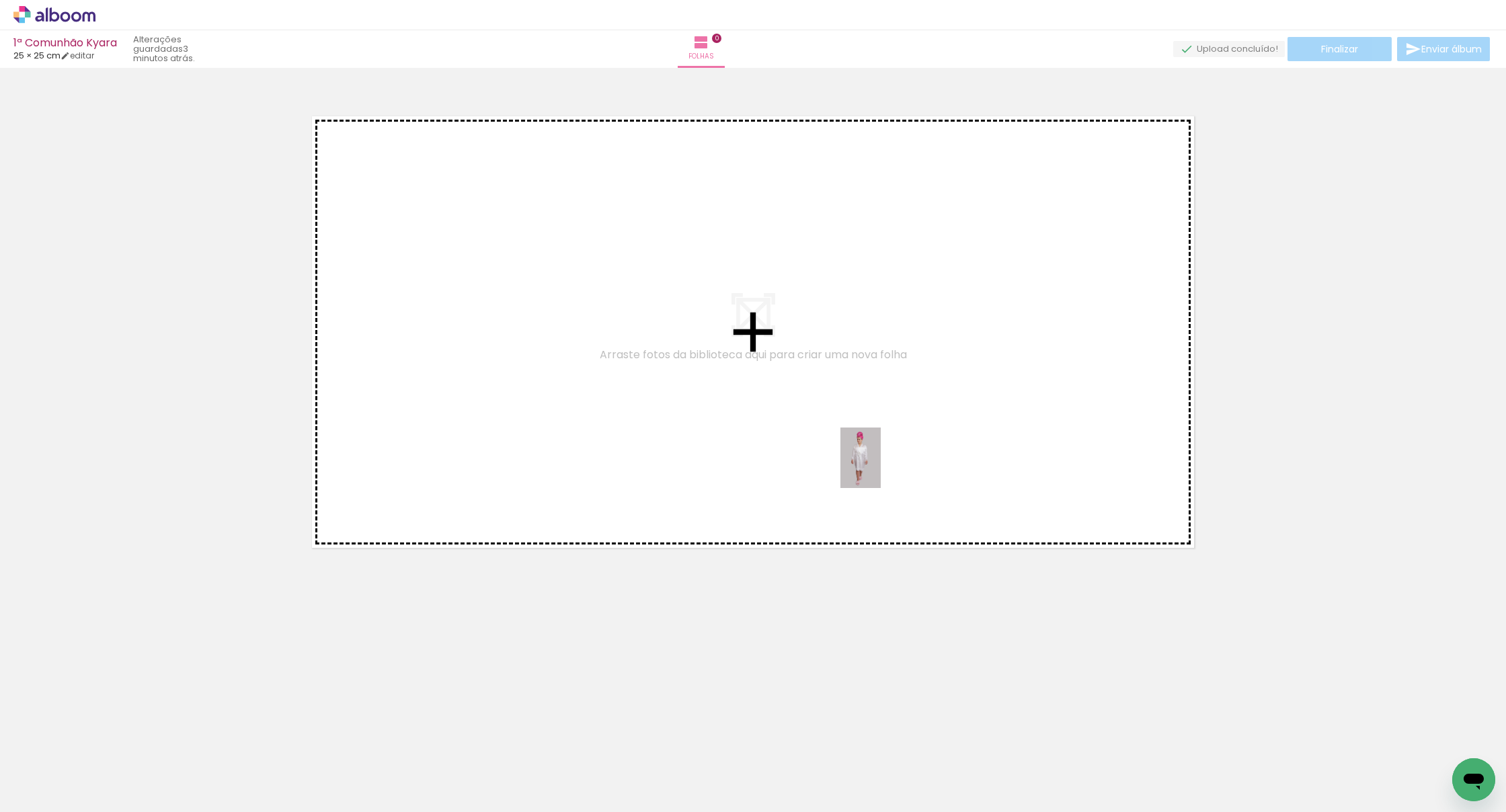 drag, startPoint x: 742, startPoint y: 754, endPoint x: 904, endPoint y: 452, distance: 343 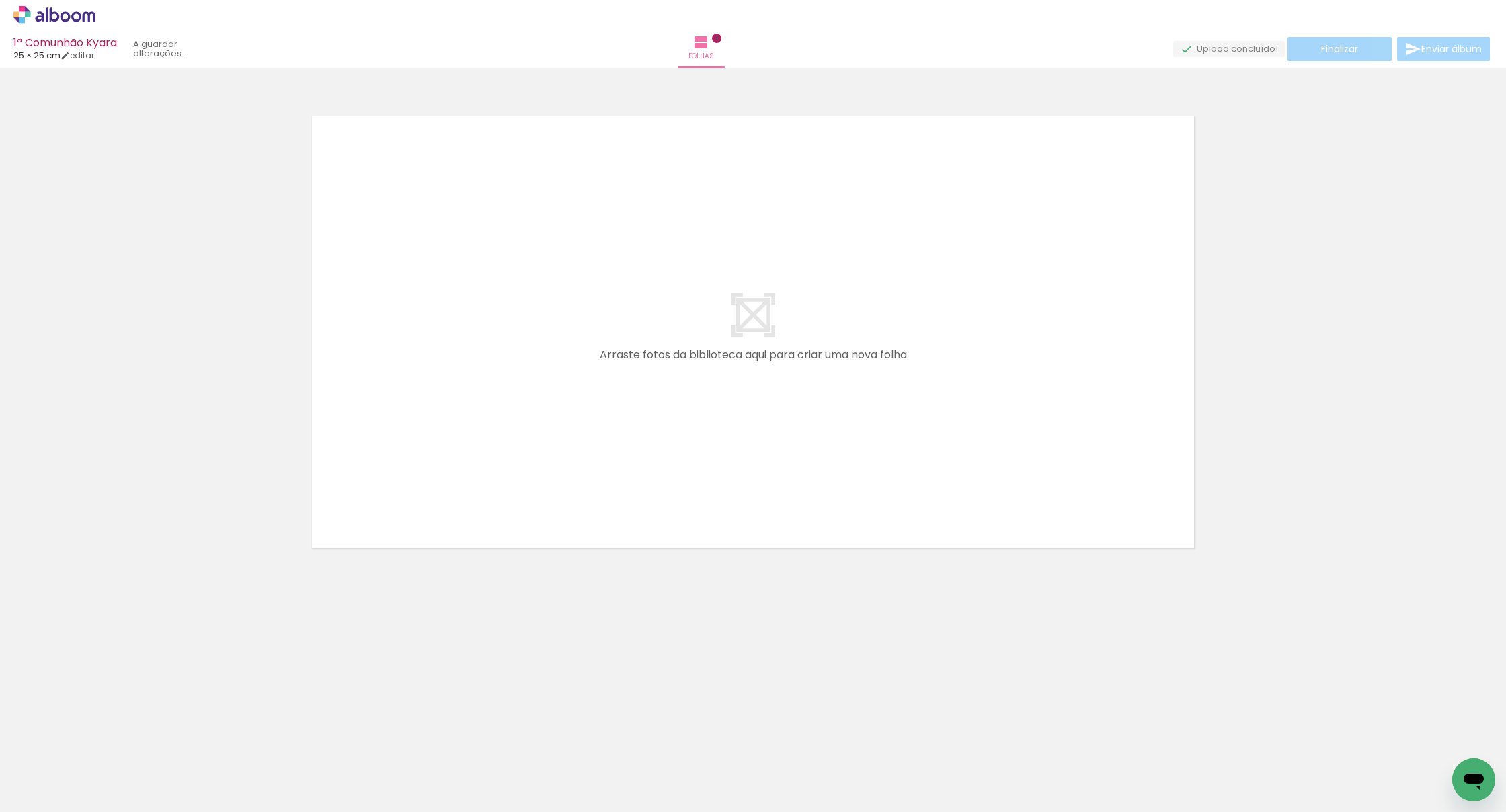 click at bounding box center [753, 406] 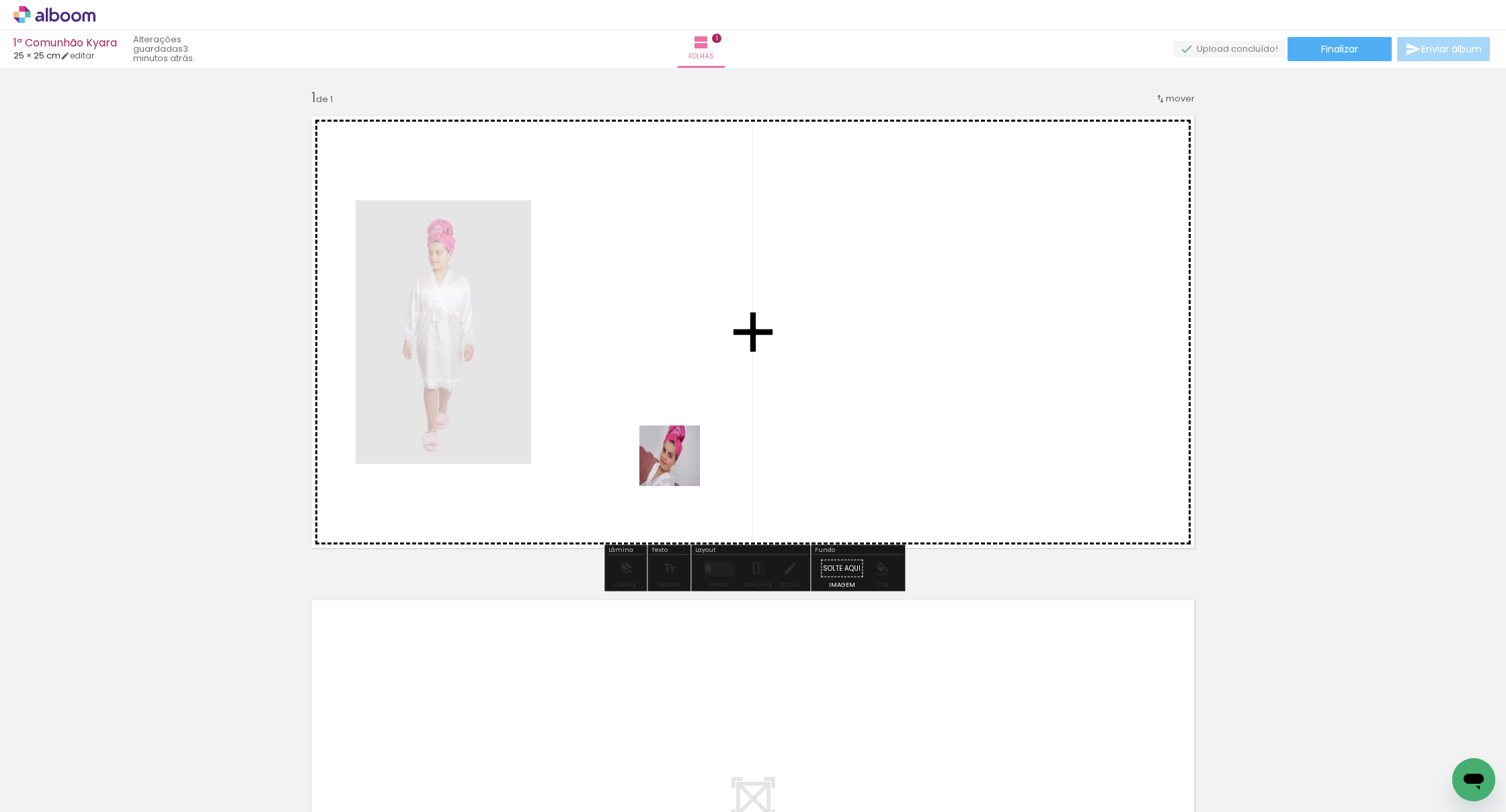 drag, startPoint x: 644, startPoint y: 522, endPoint x: 744, endPoint y: 376, distance: 176.9633 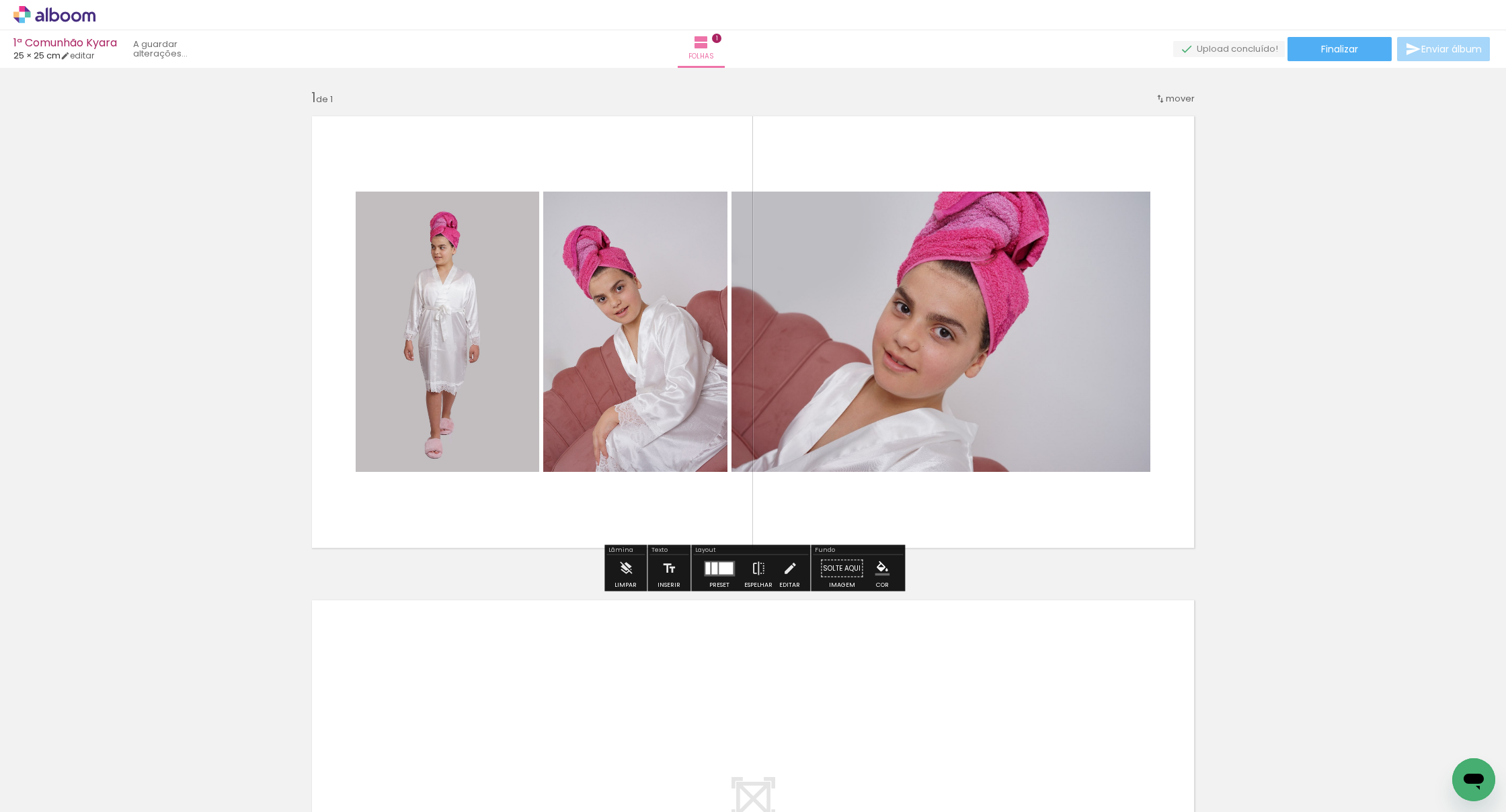 drag, startPoint x: 504, startPoint y: 635, endPoint x: 660, endPoint y: 444, distance: 246.61103 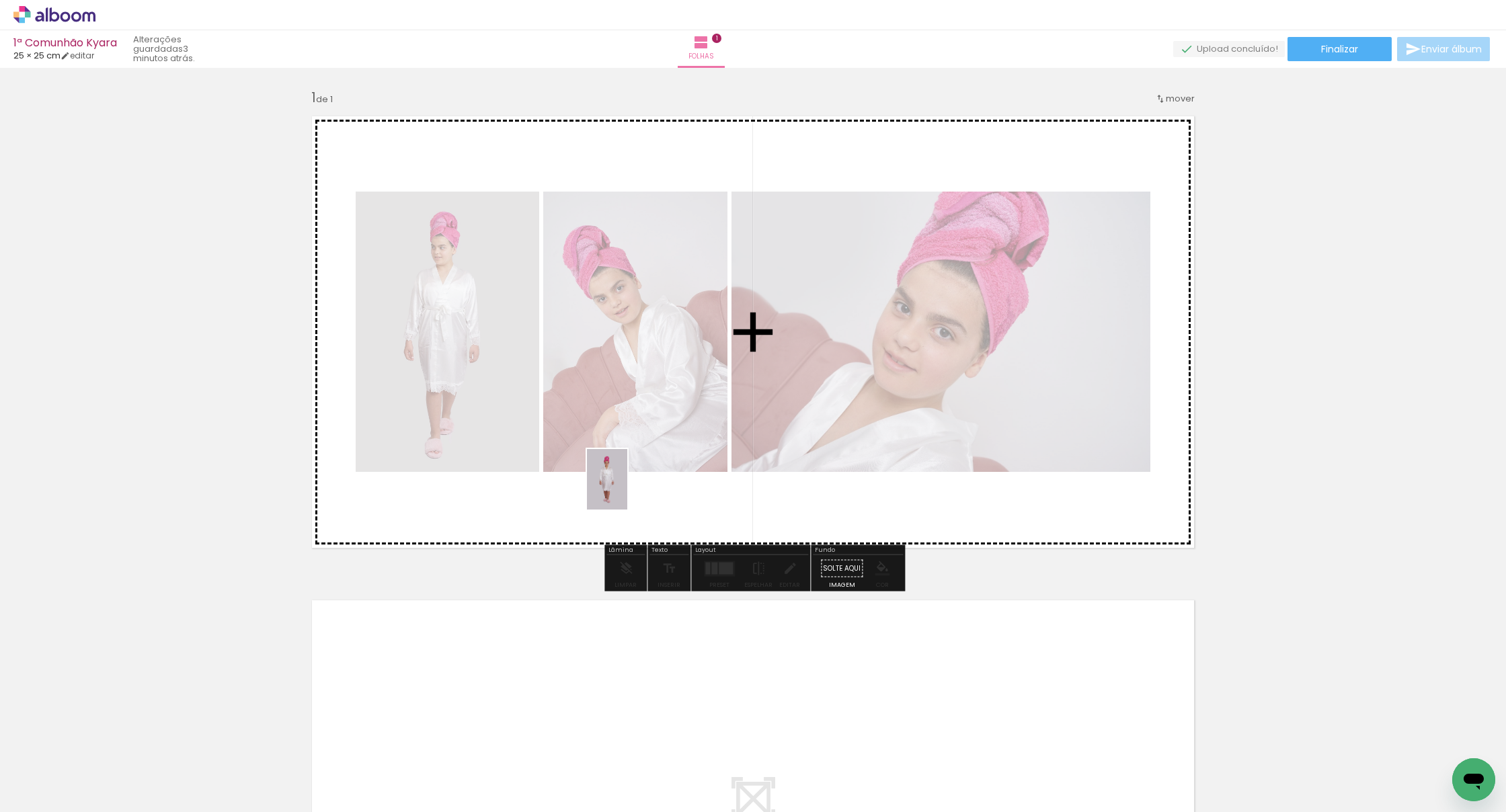 drag, startPoint x: 667, startPoint y: 762, endPoint x: 609, endPoint y: 458, distance: 309.4834 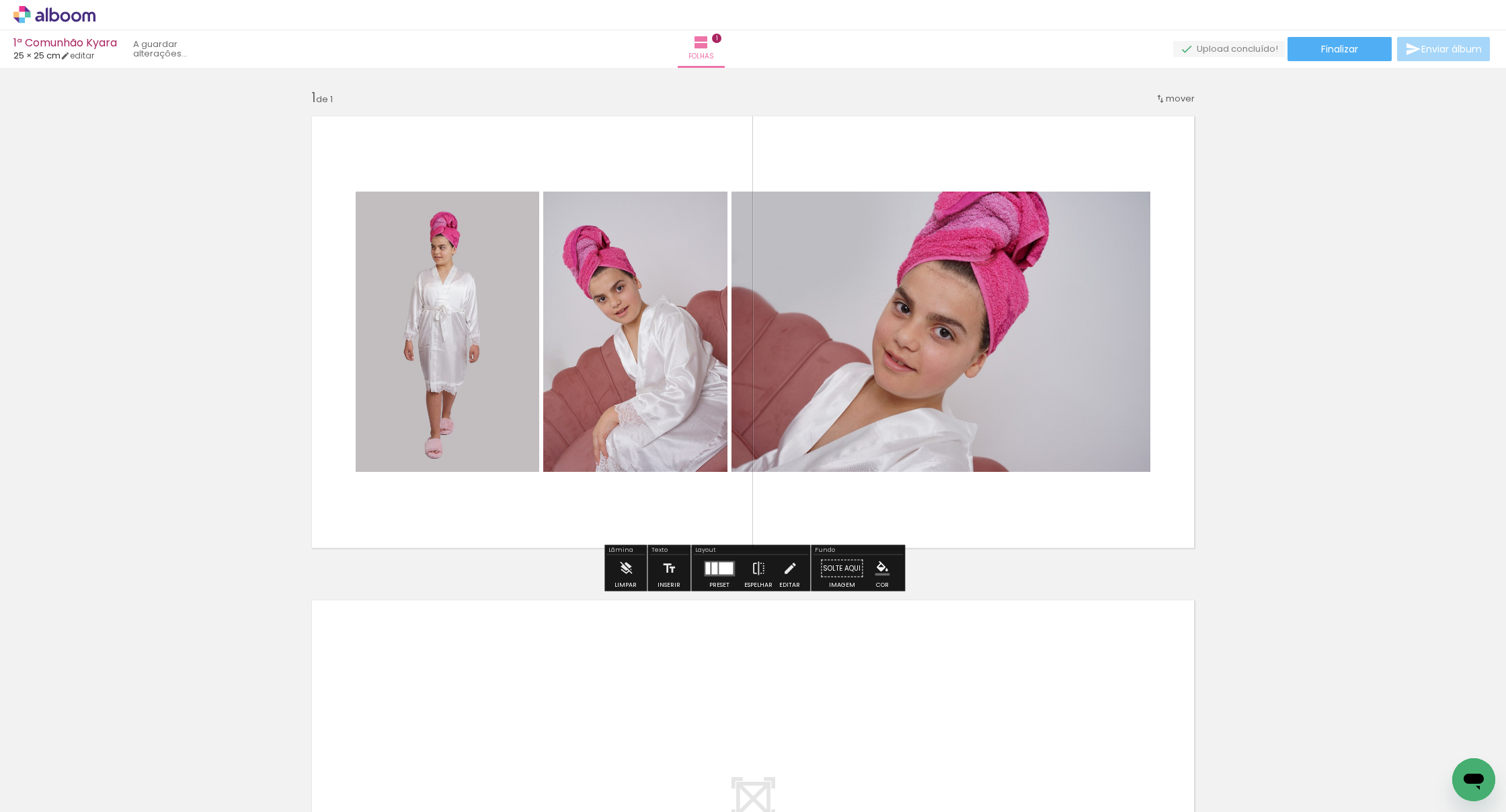 drag, startPoint x: 1225, startPoint y: 430, endPoint x: 1343, endPoint y: 431, distance: 118.00424 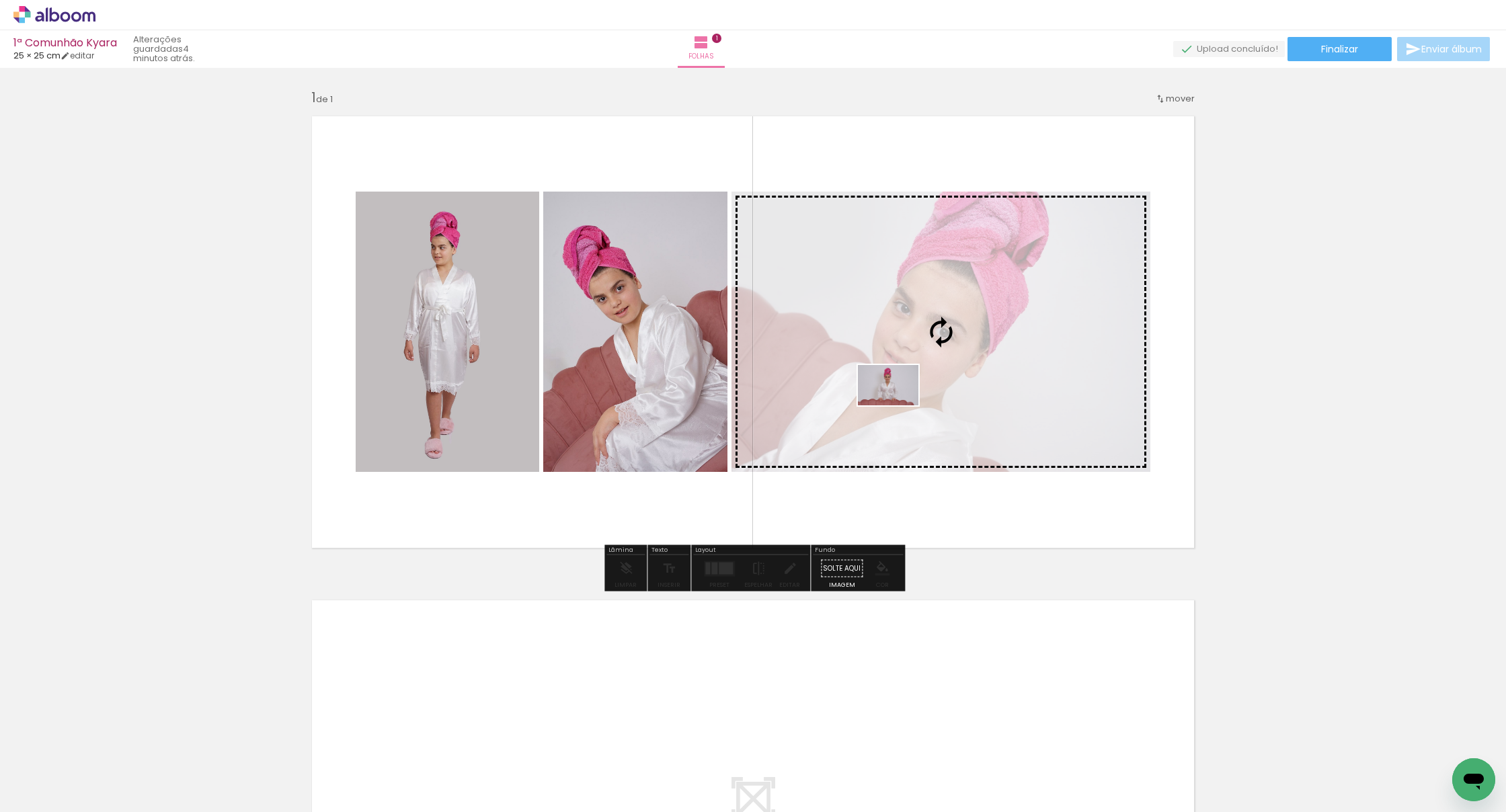 drag, startPoint x: 594, startPoint y: 764, endPoint x: 898, endPoint y: 405, distance: 470.4222 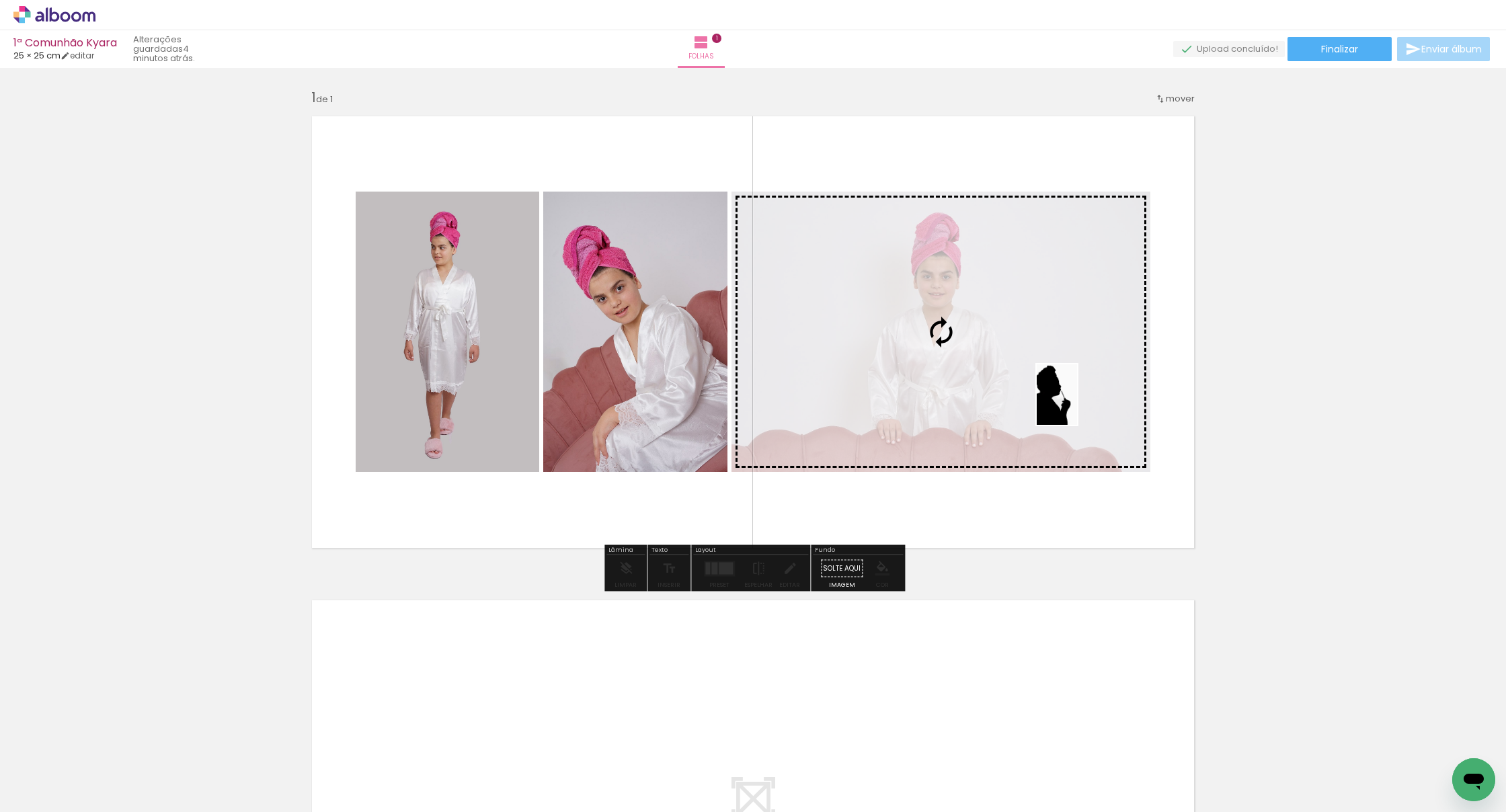 drag, startPoint x: 904, startPoint y: 728, endPoint x: 1082, endPoint y: 403, distance: 370.5523 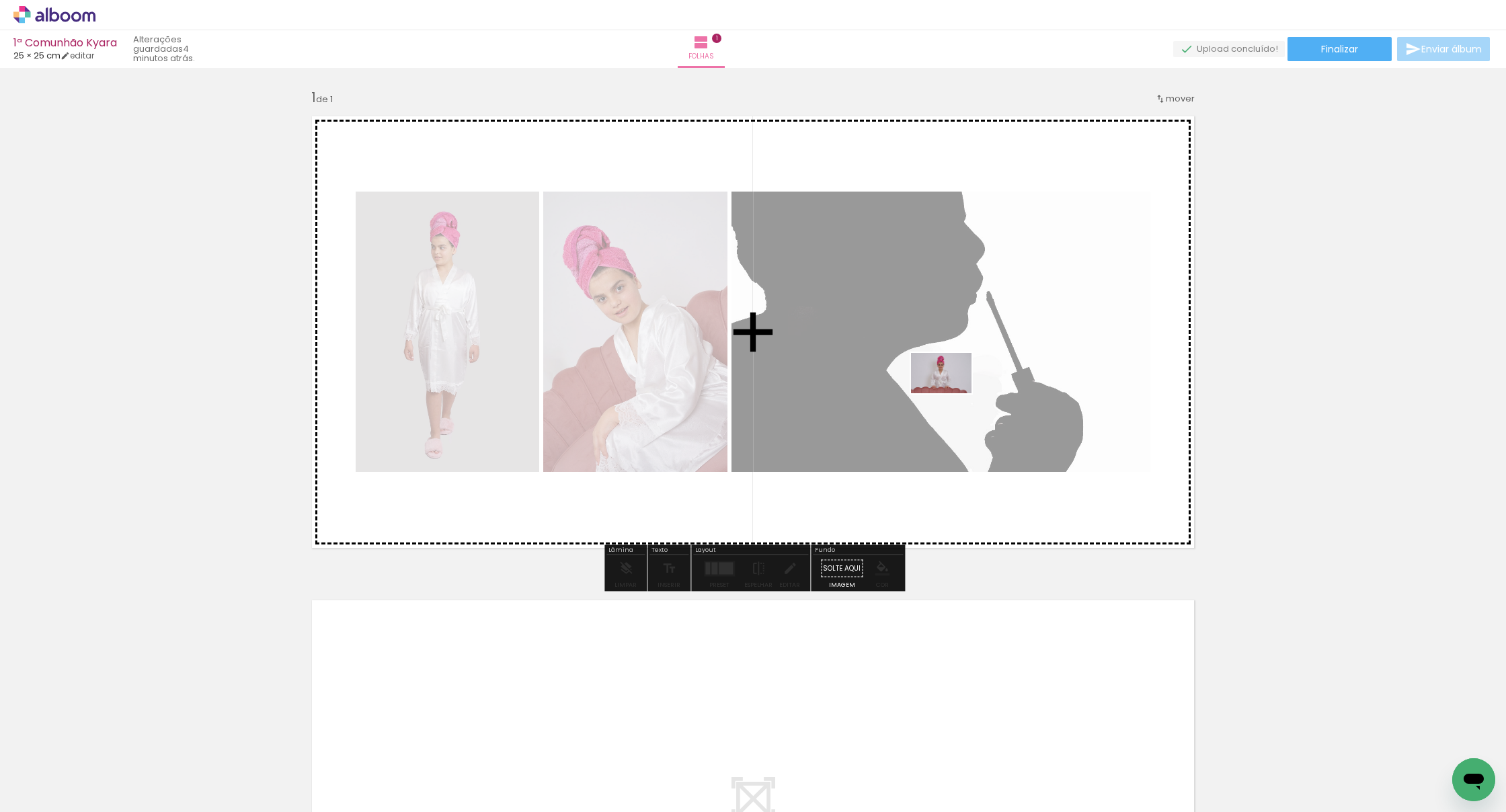 click at bounding box center [753, 406] 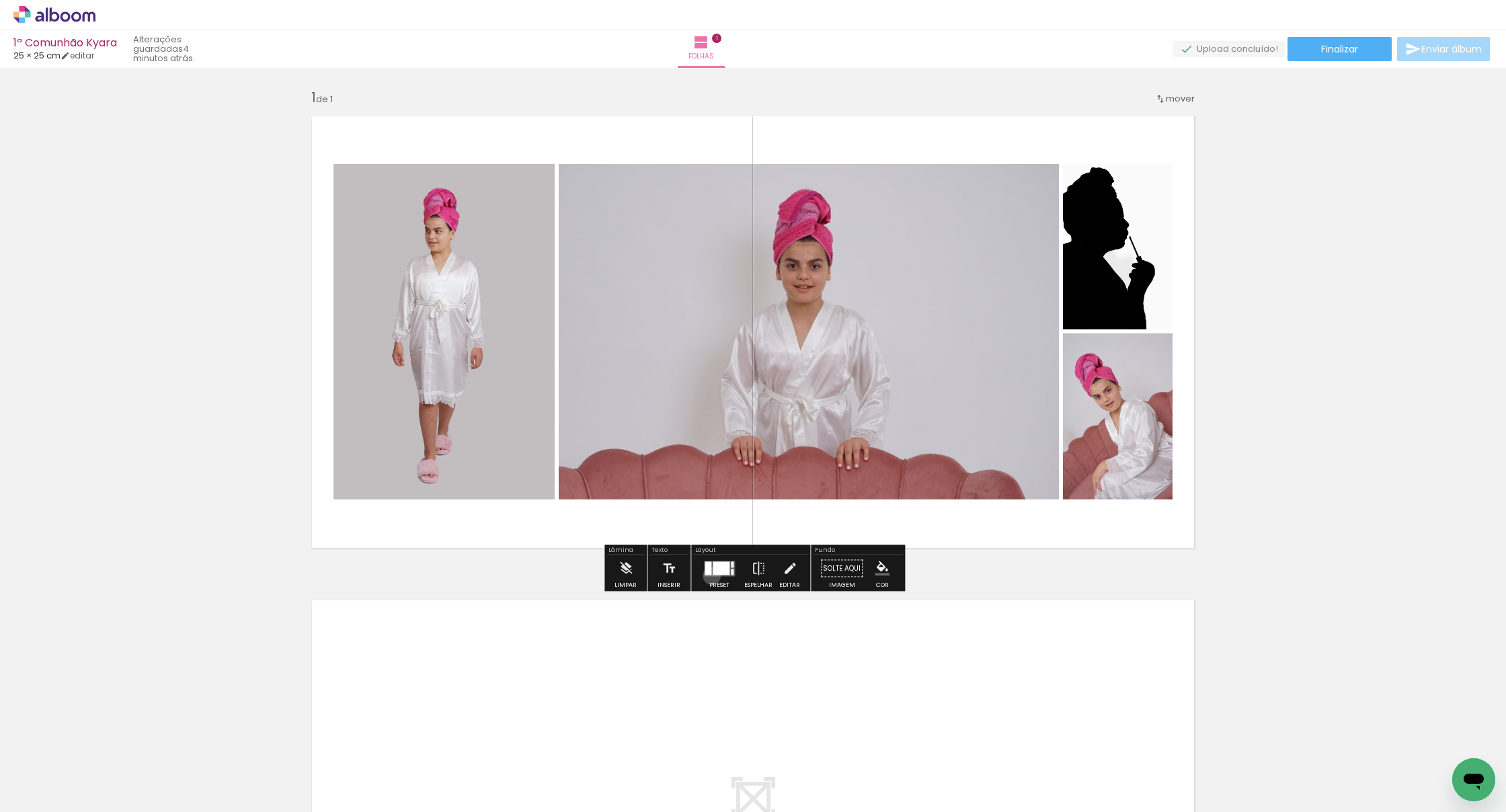click at bounding box center (719, 568) 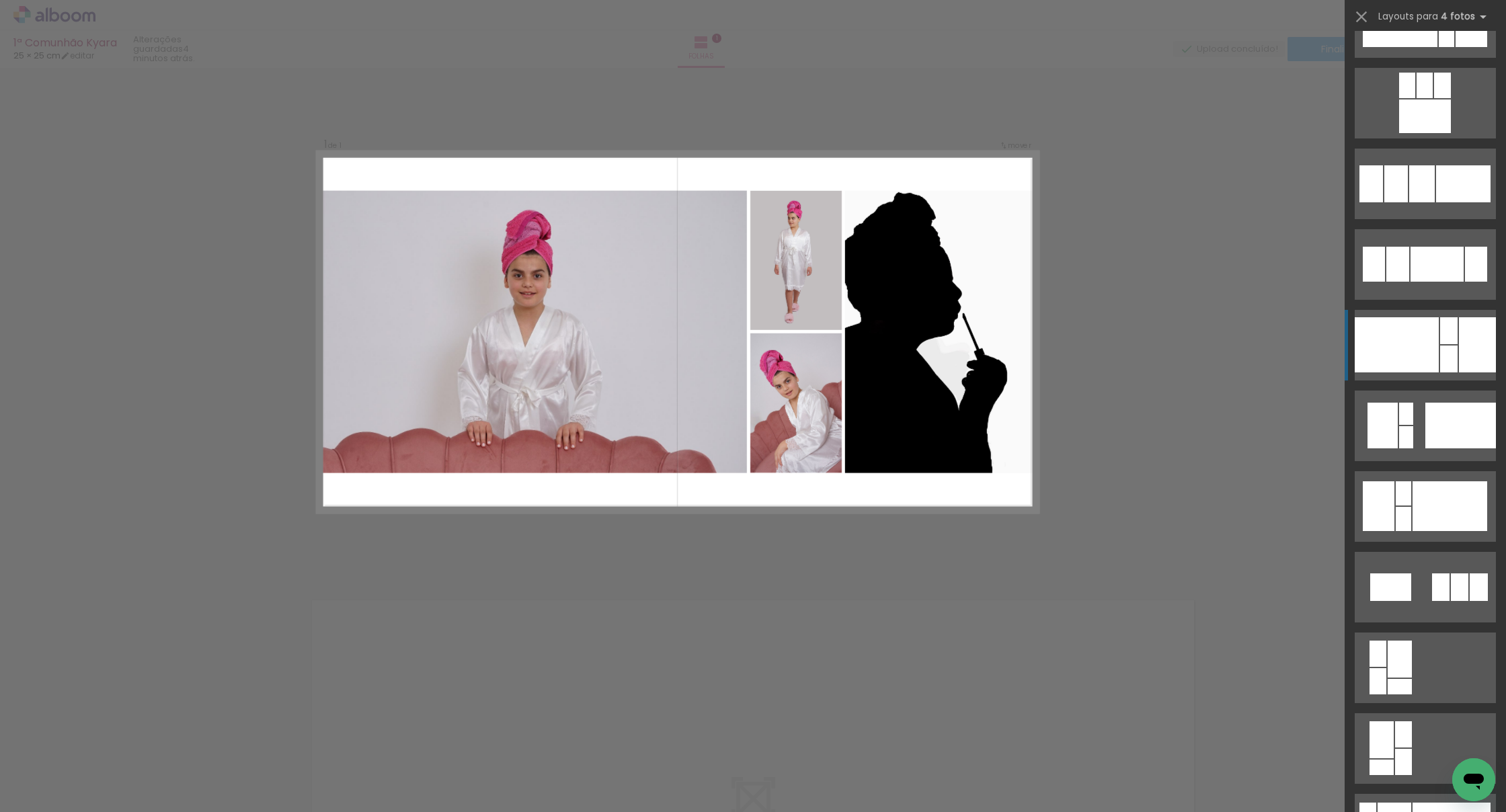scroll, scrollTop: 1748, scrollLeft: 0, axis: vertical 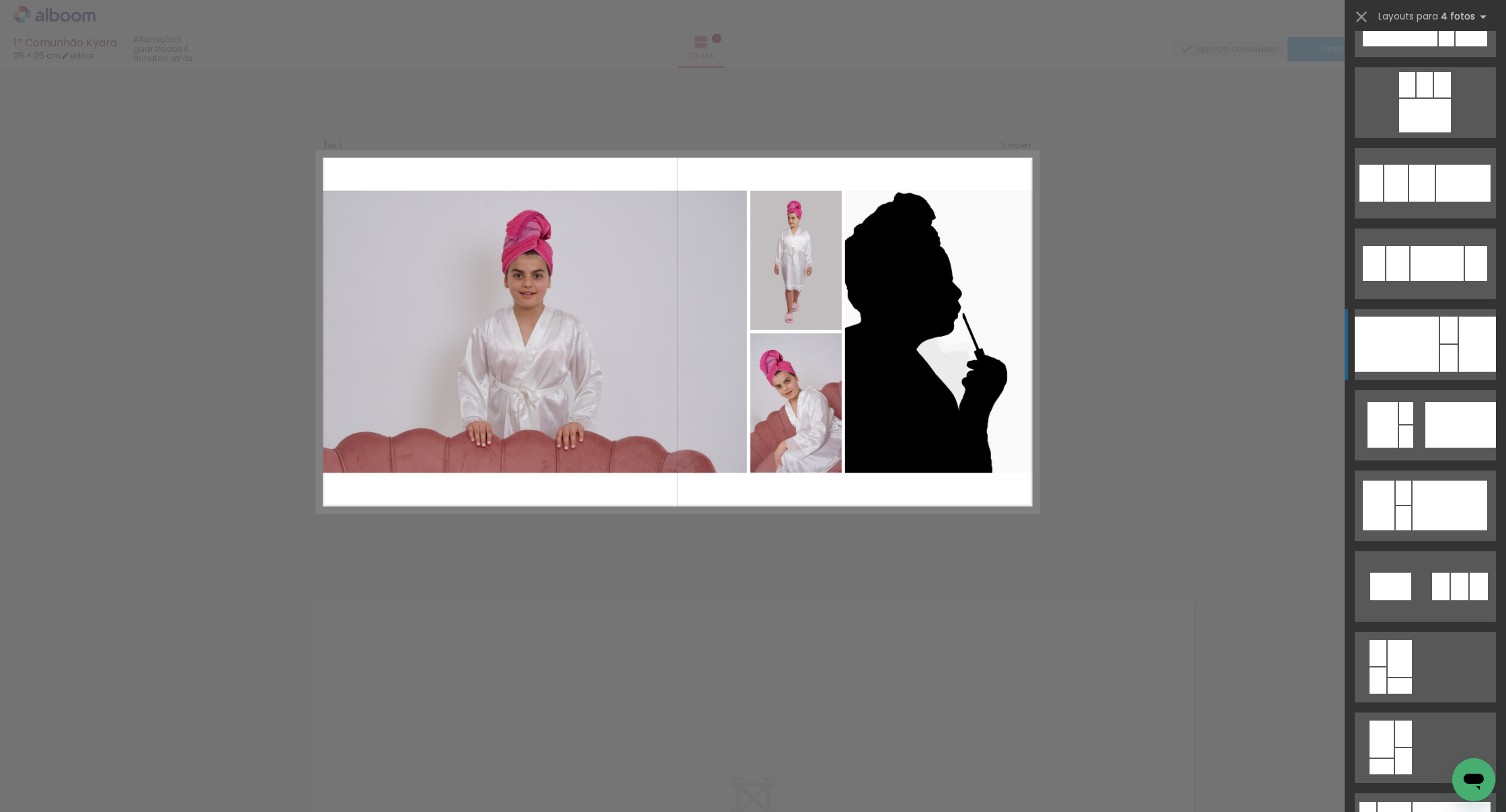 click at bounding box center [1396, 909] 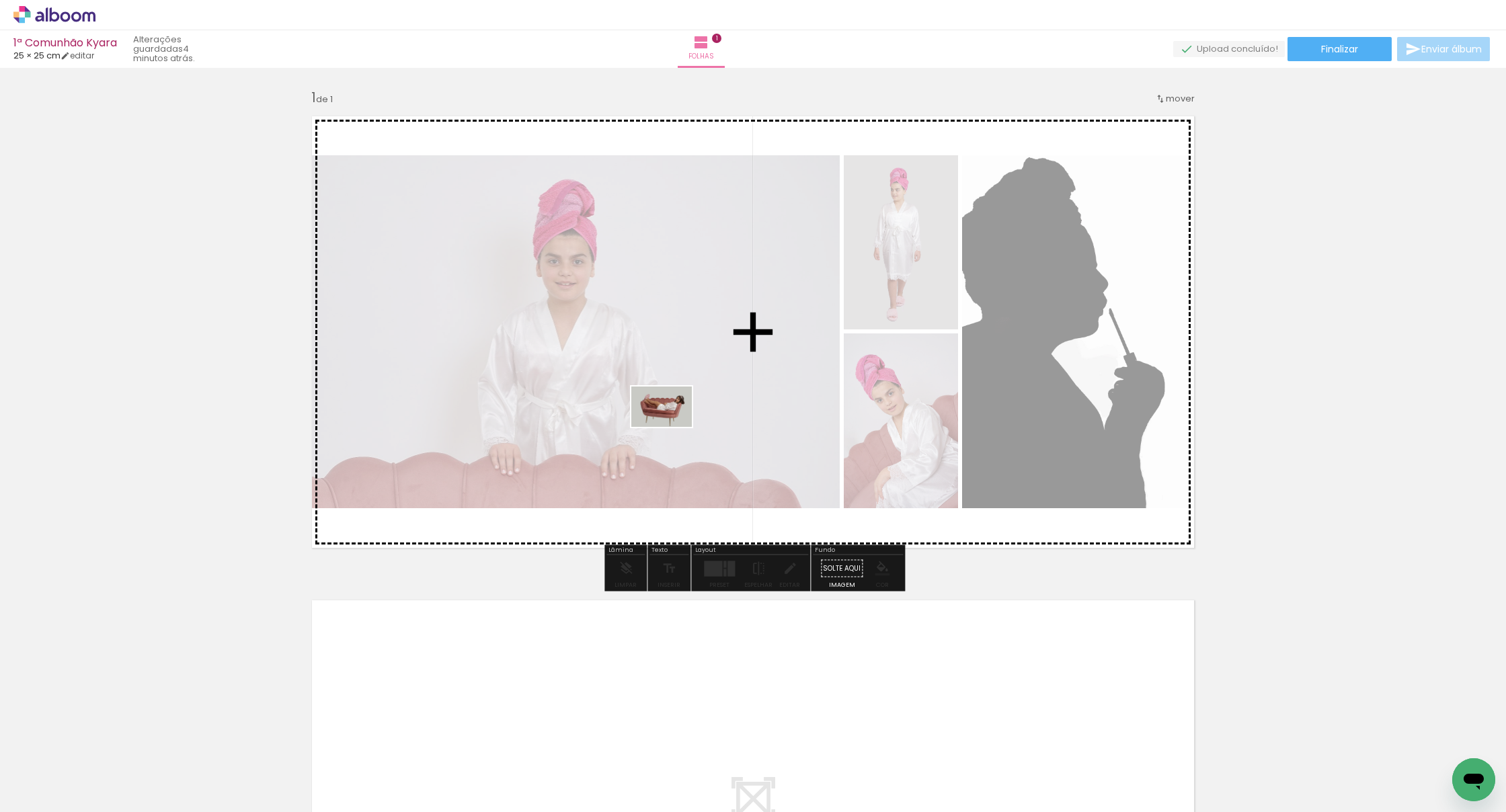 drag, startPoint x: 980, startPoint y: 763, endPoint x: 672, endPoint y: 427, distance: 455.80698 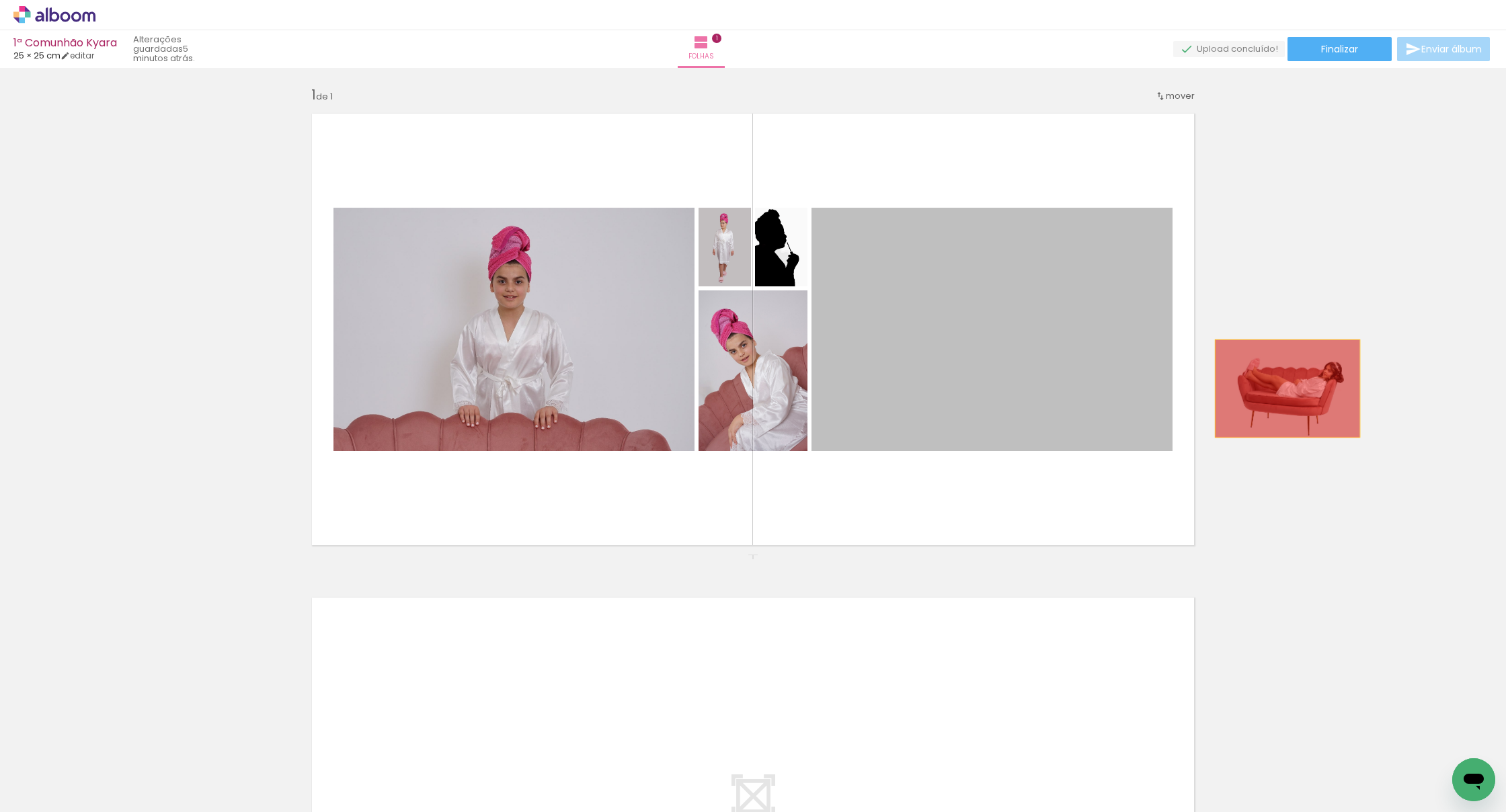 drag, startPoint x: 985, startPoint y: 391, endPoint x: 1294, endPoint y: 389, distance: 309.0065 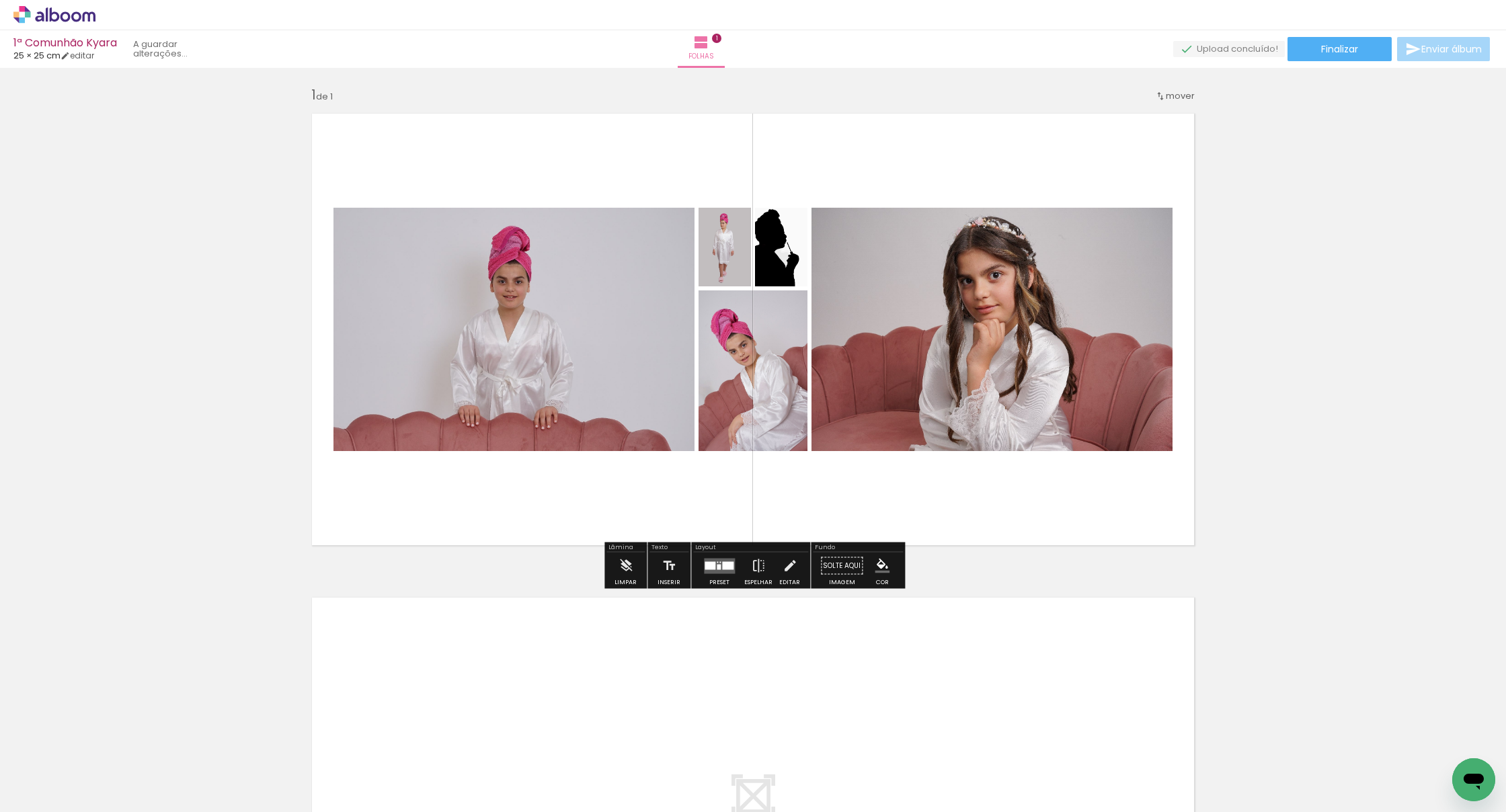 drag, startPoint x: 1045, startPoint y: 766, endPoint x: 906, endPoint y: 382, distance: 408.3834 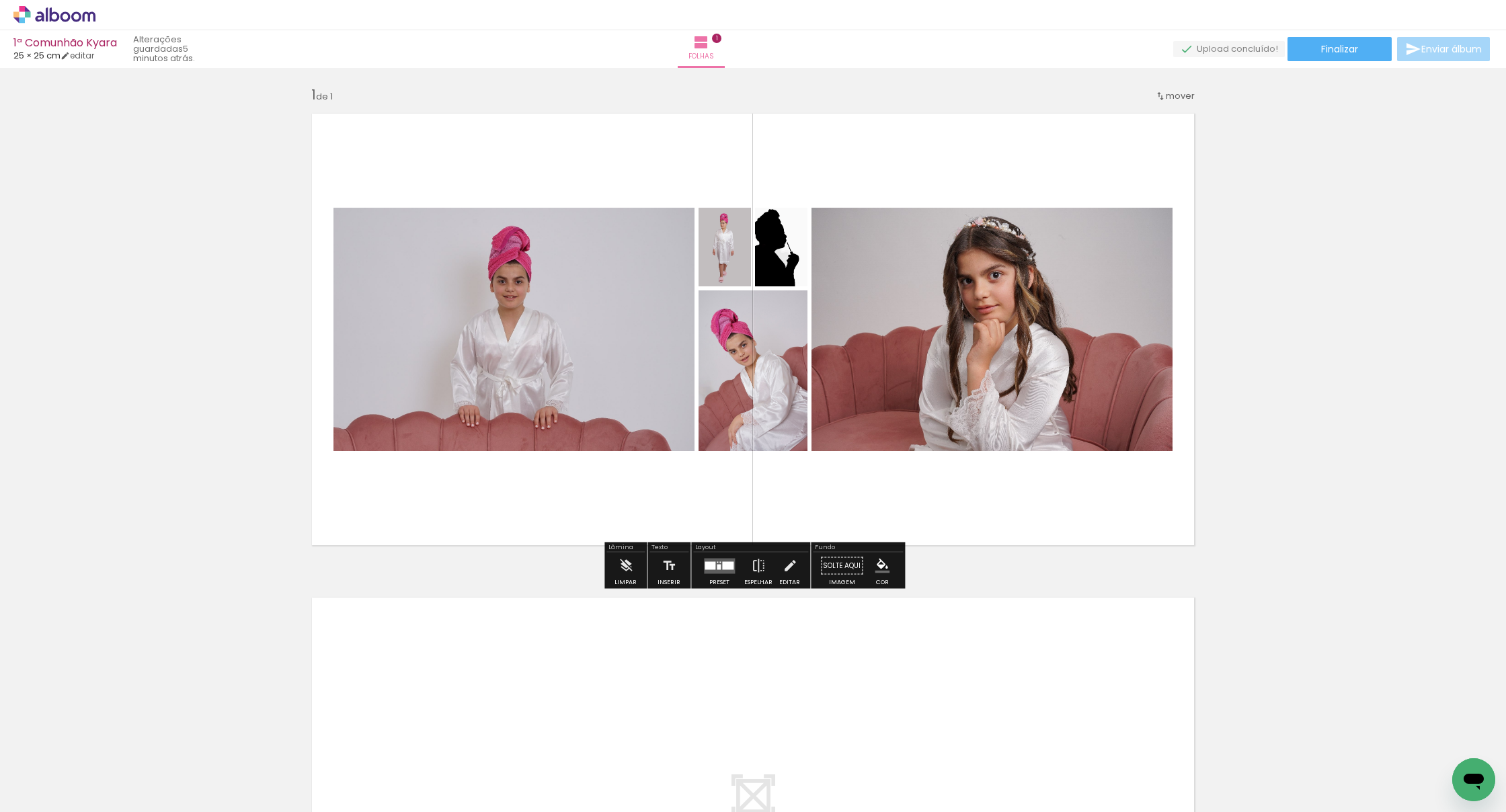click at bounding box center [719, 567] 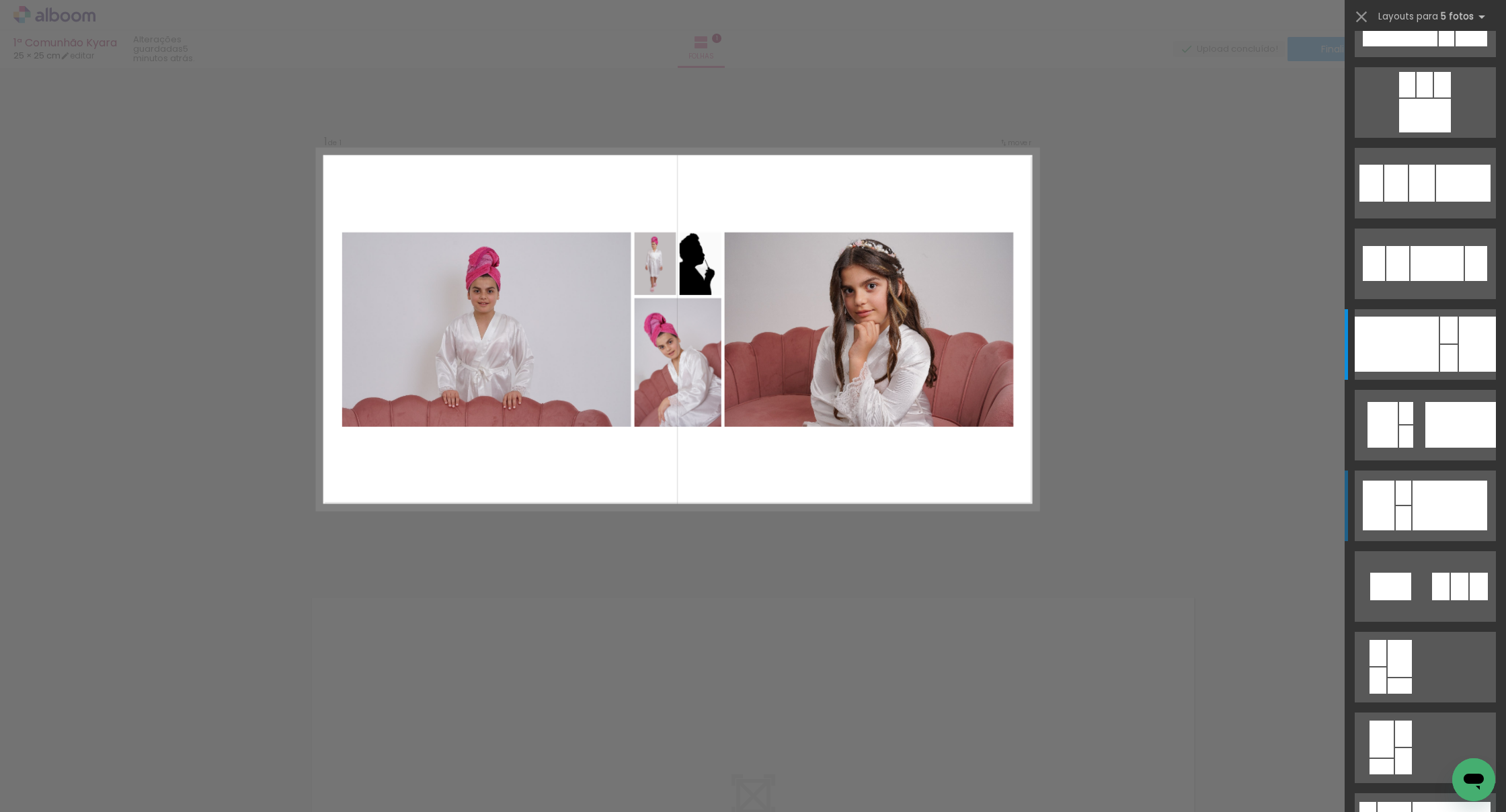 scroll, scrollTop: 0, scrollLeft: 0, axis: both 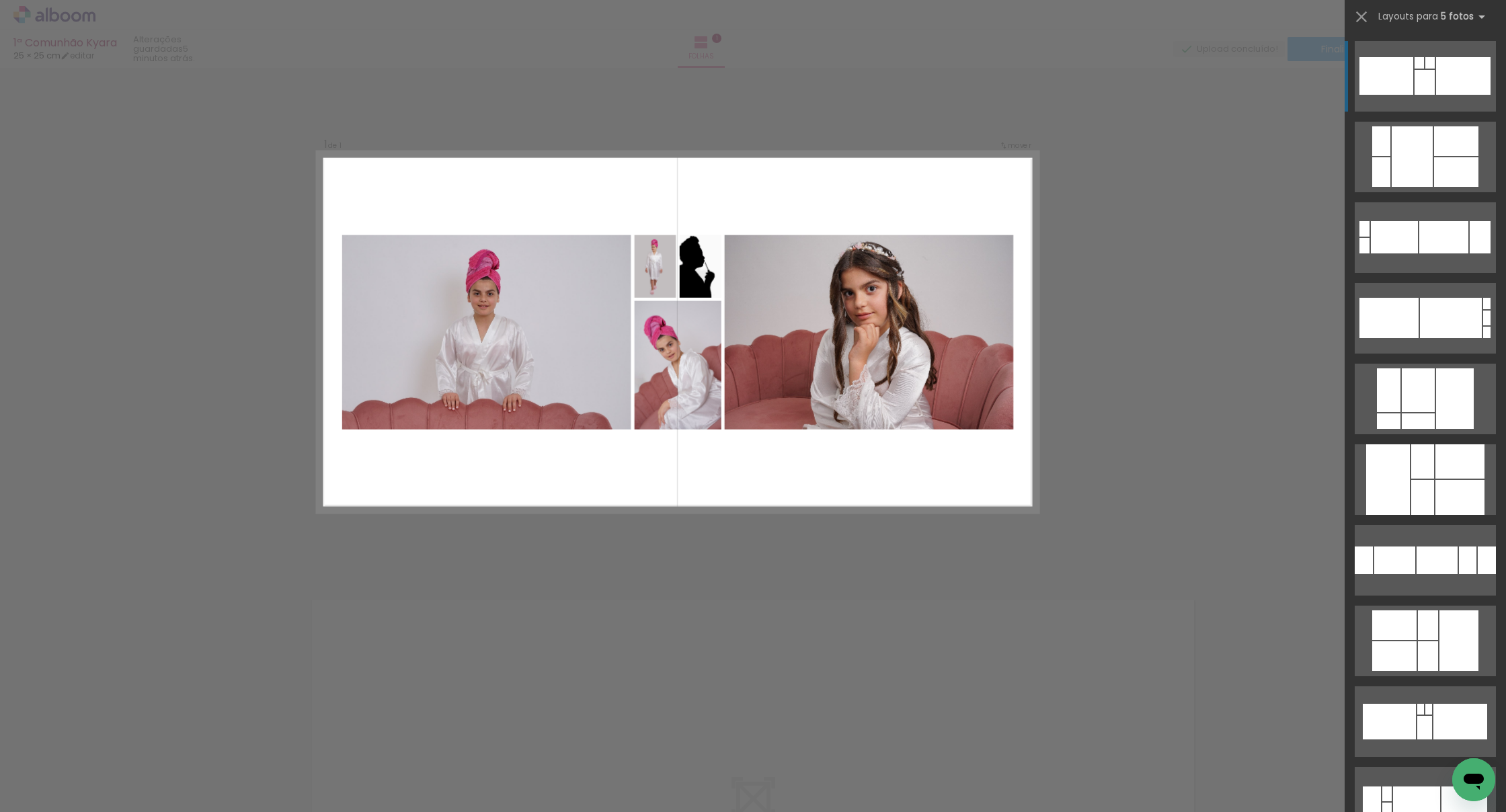click on "Confirmar Cancelar" at bounding box center (753, 568) 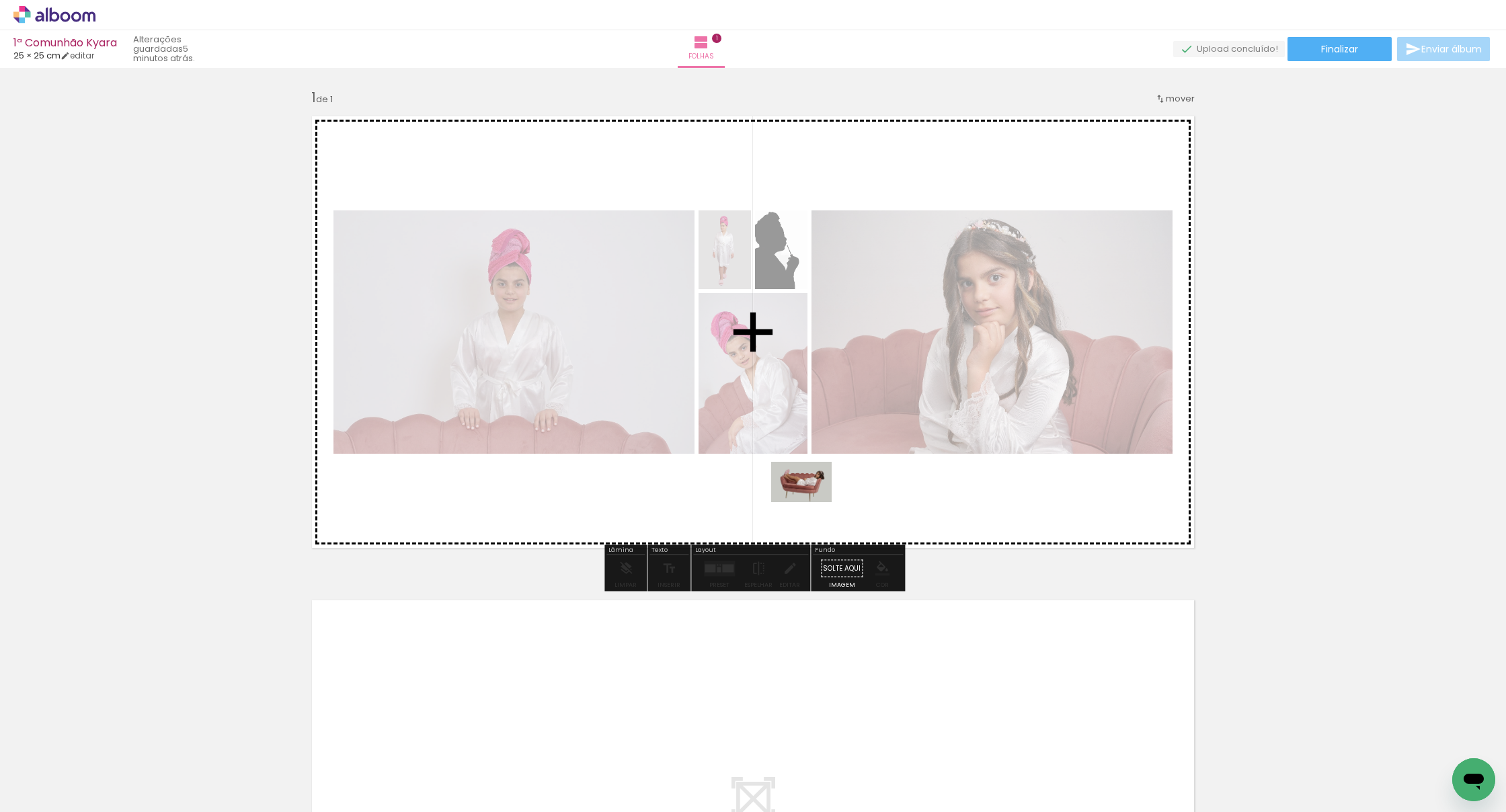 drag, startPoint x: 967, startPoint y: 763, endPoint x: 813, endPoint y: 500, distance: 304.77041 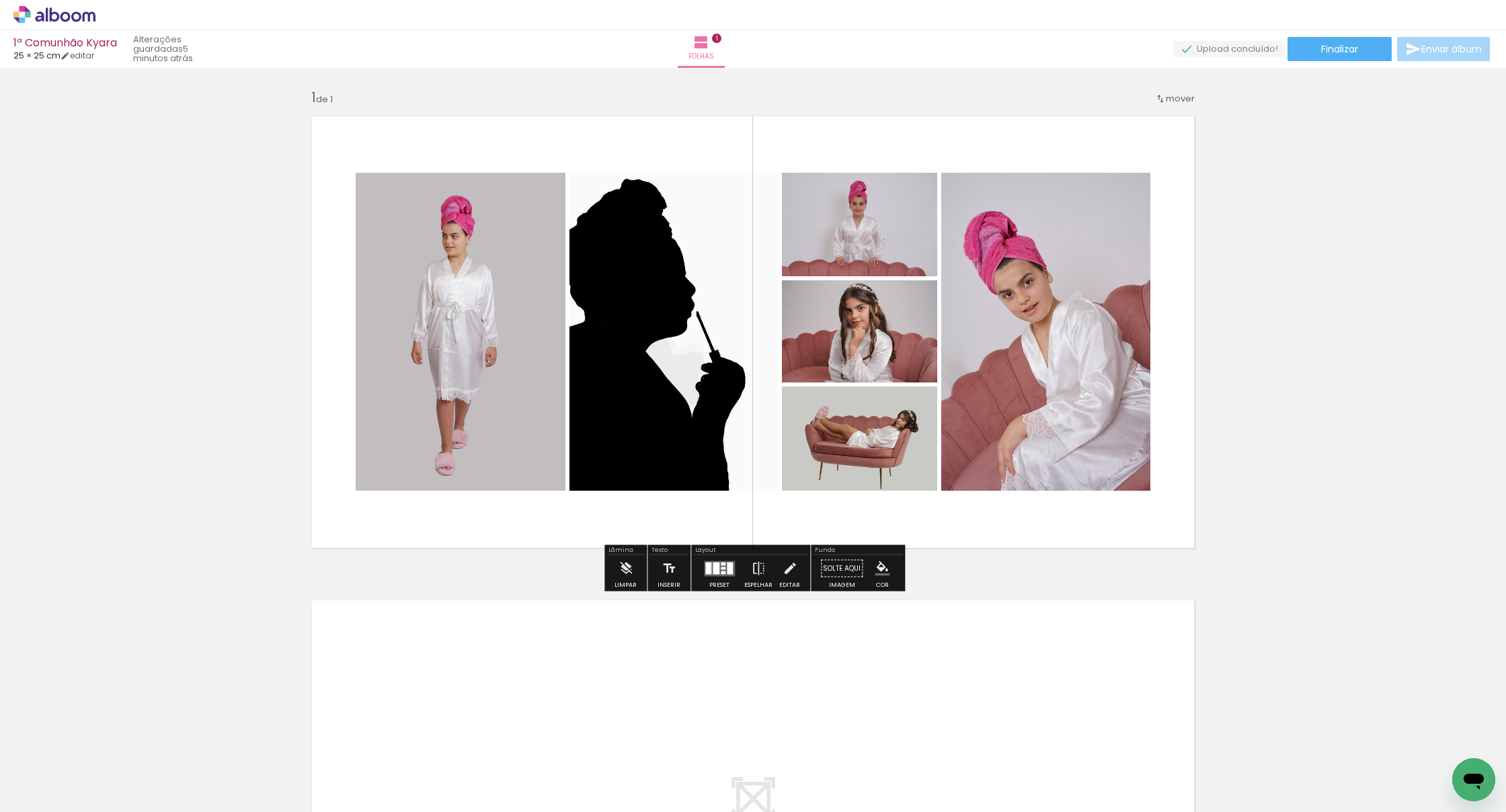 click at bounding box center [708, 568] 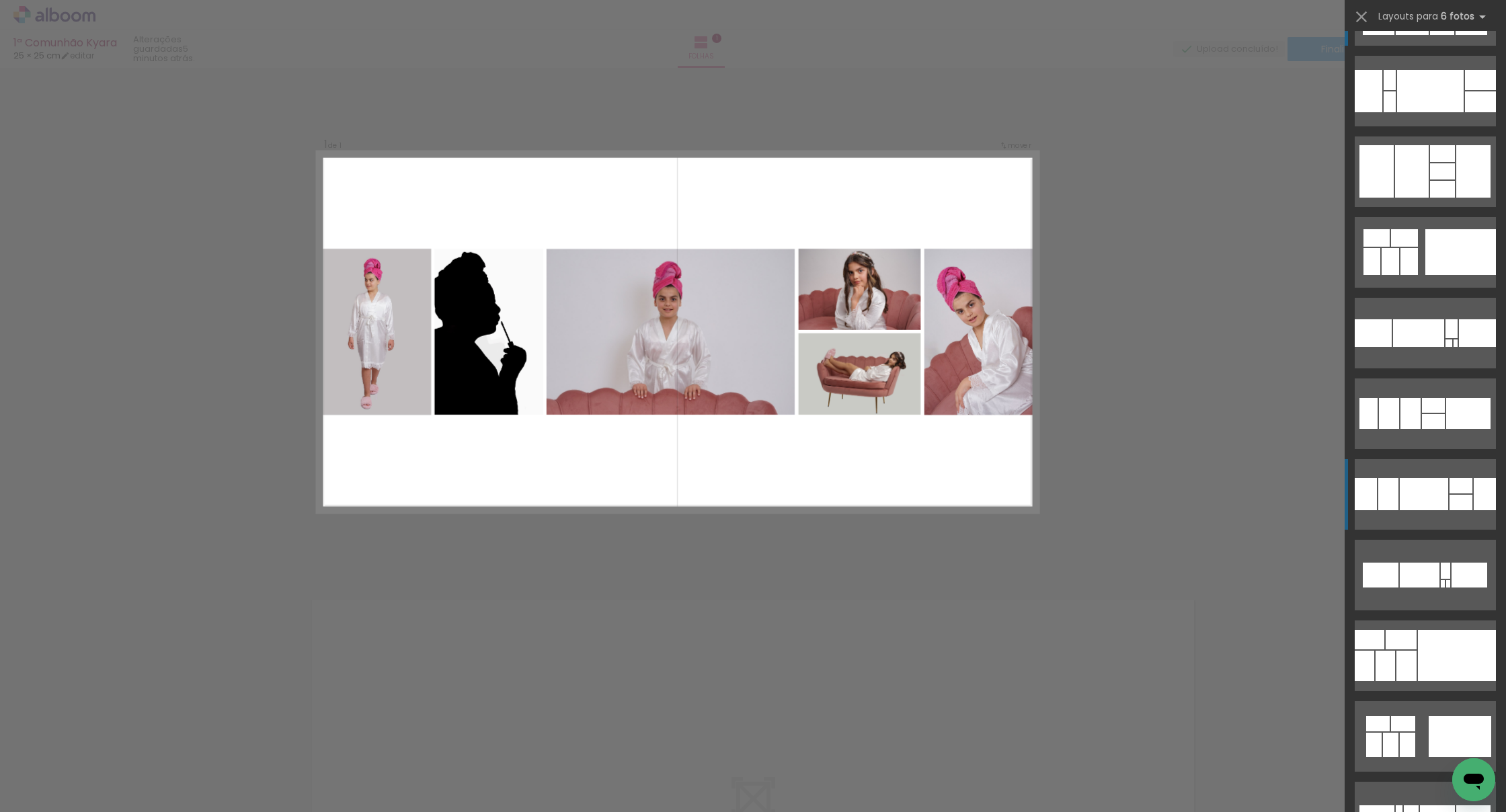 scroll, scrollTop: 83, scrollLeft: 0, axis: vertical 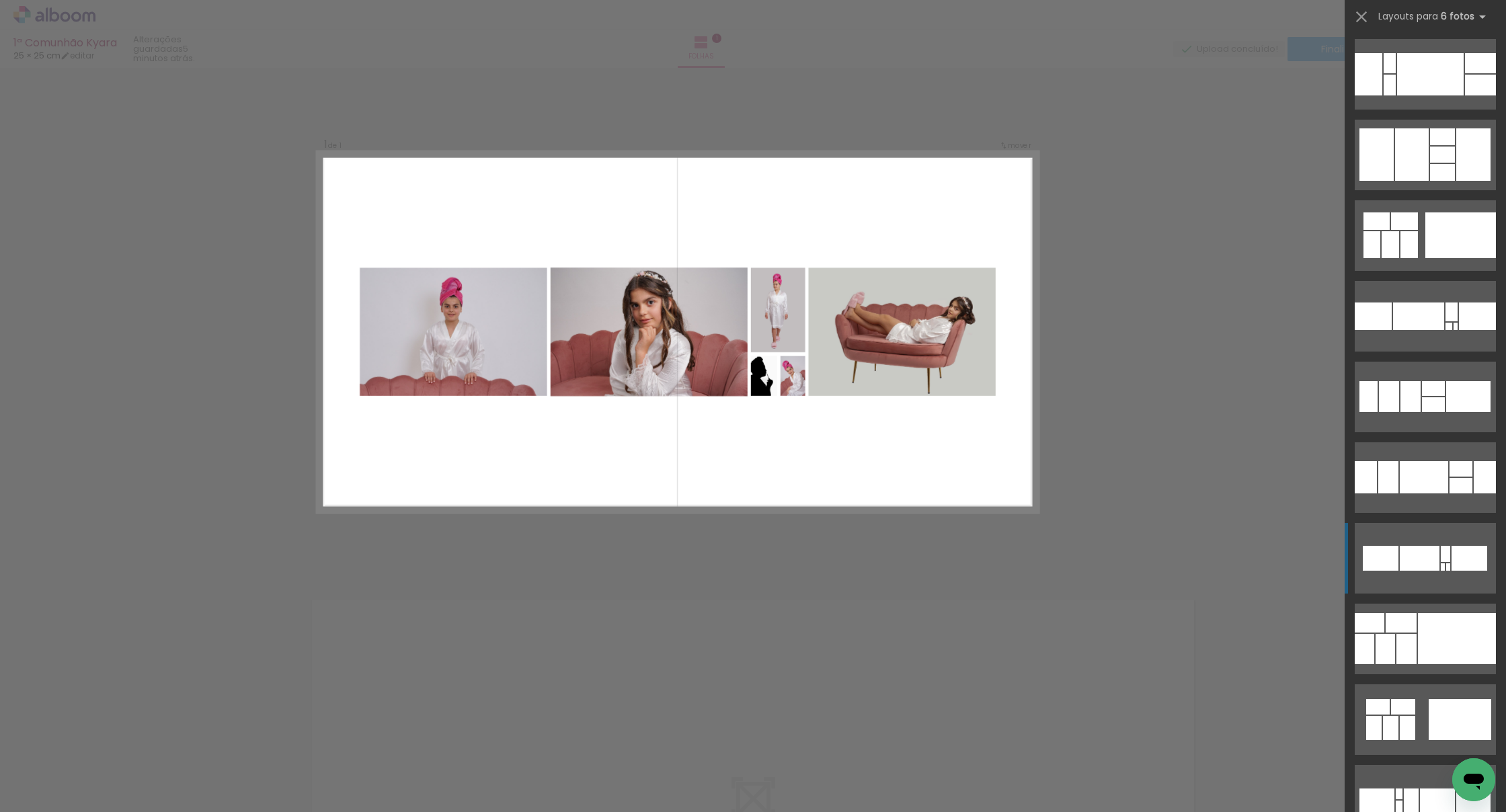 click at bounding box center [1412, 155] 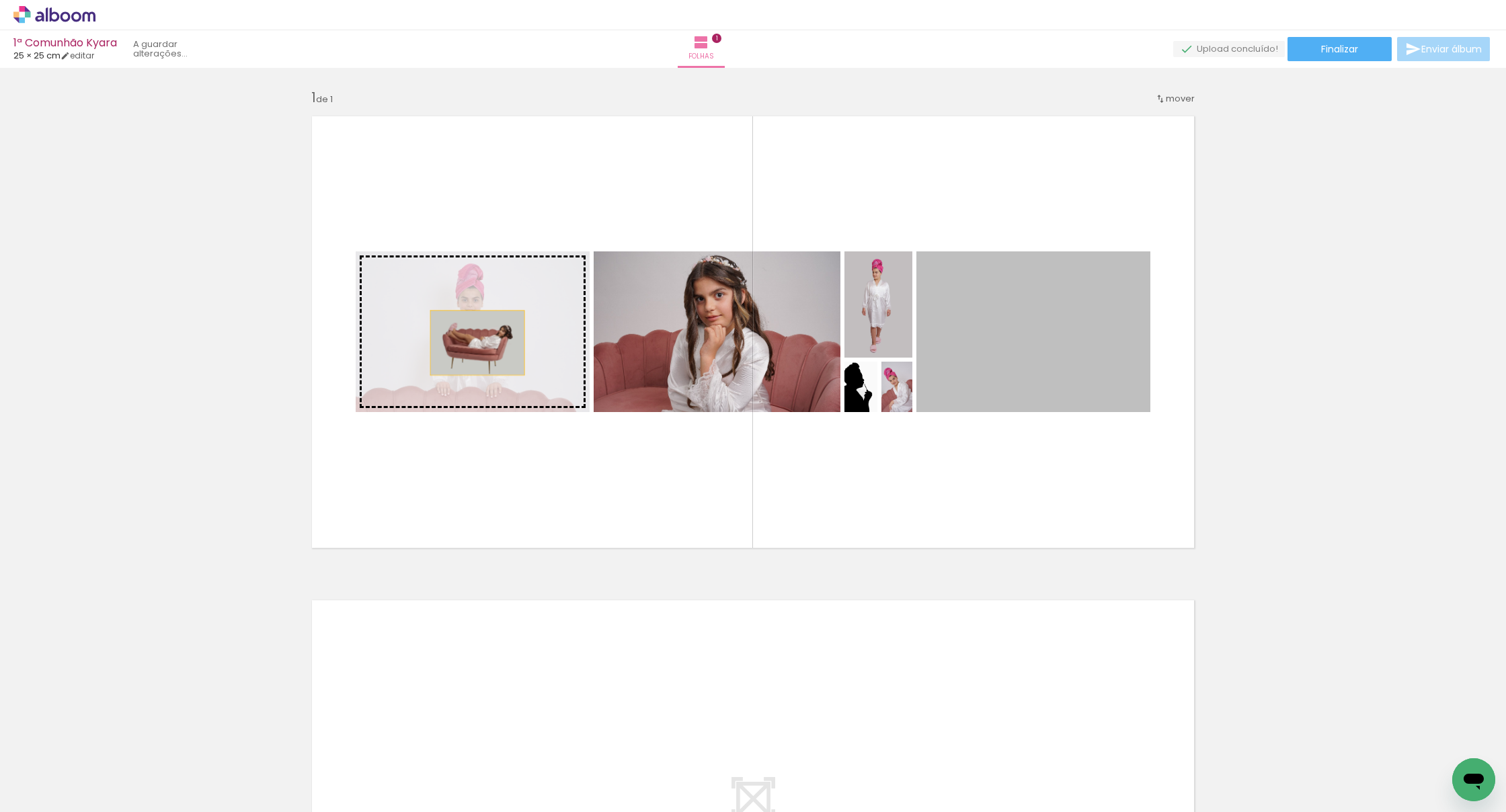 drag, startPoint x: 1051, startPoint y: 360, endPoint x: 476, endPoint y: 343, distance: 575.2512 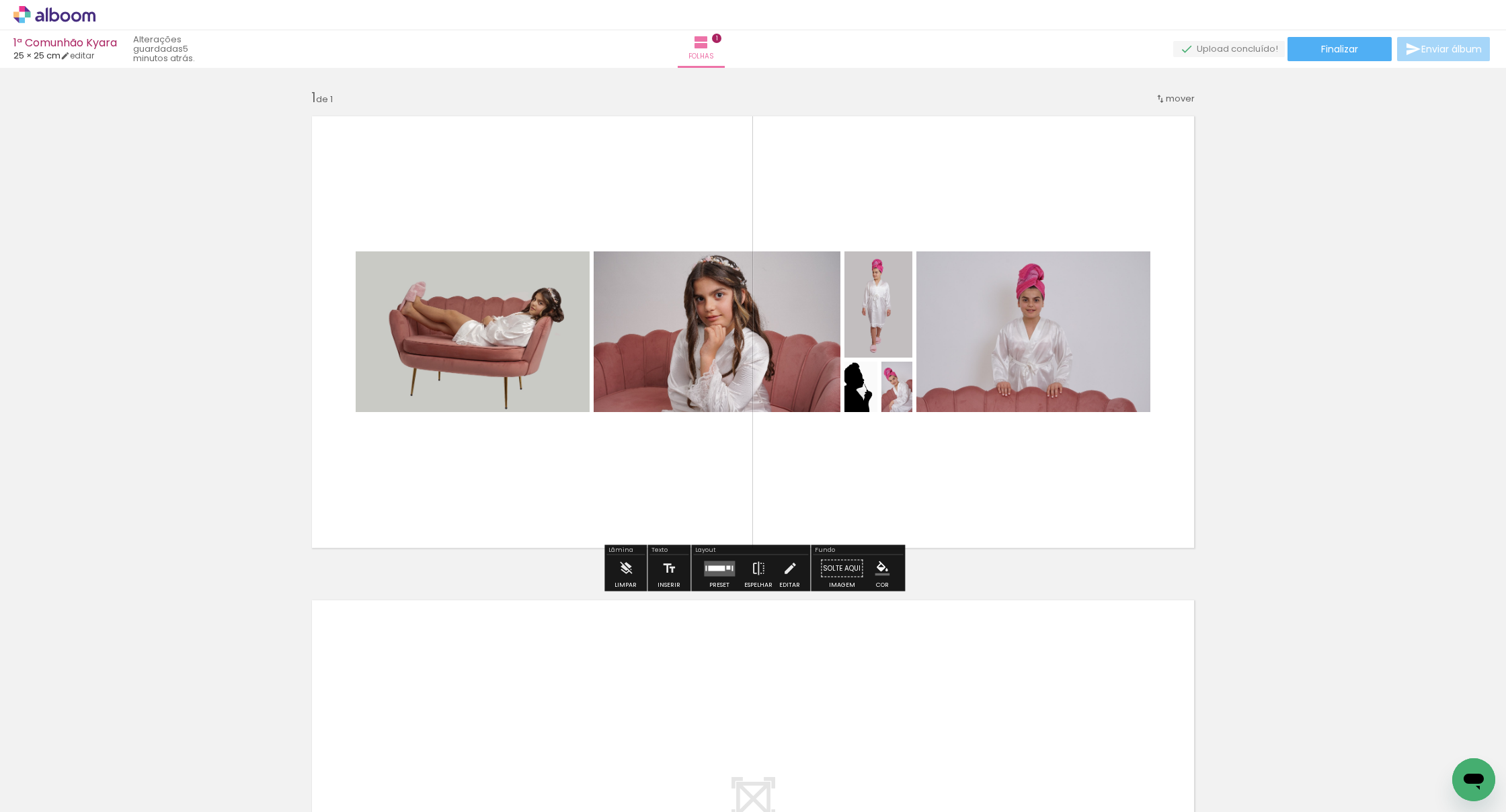 click at bounding box center (719, 568) 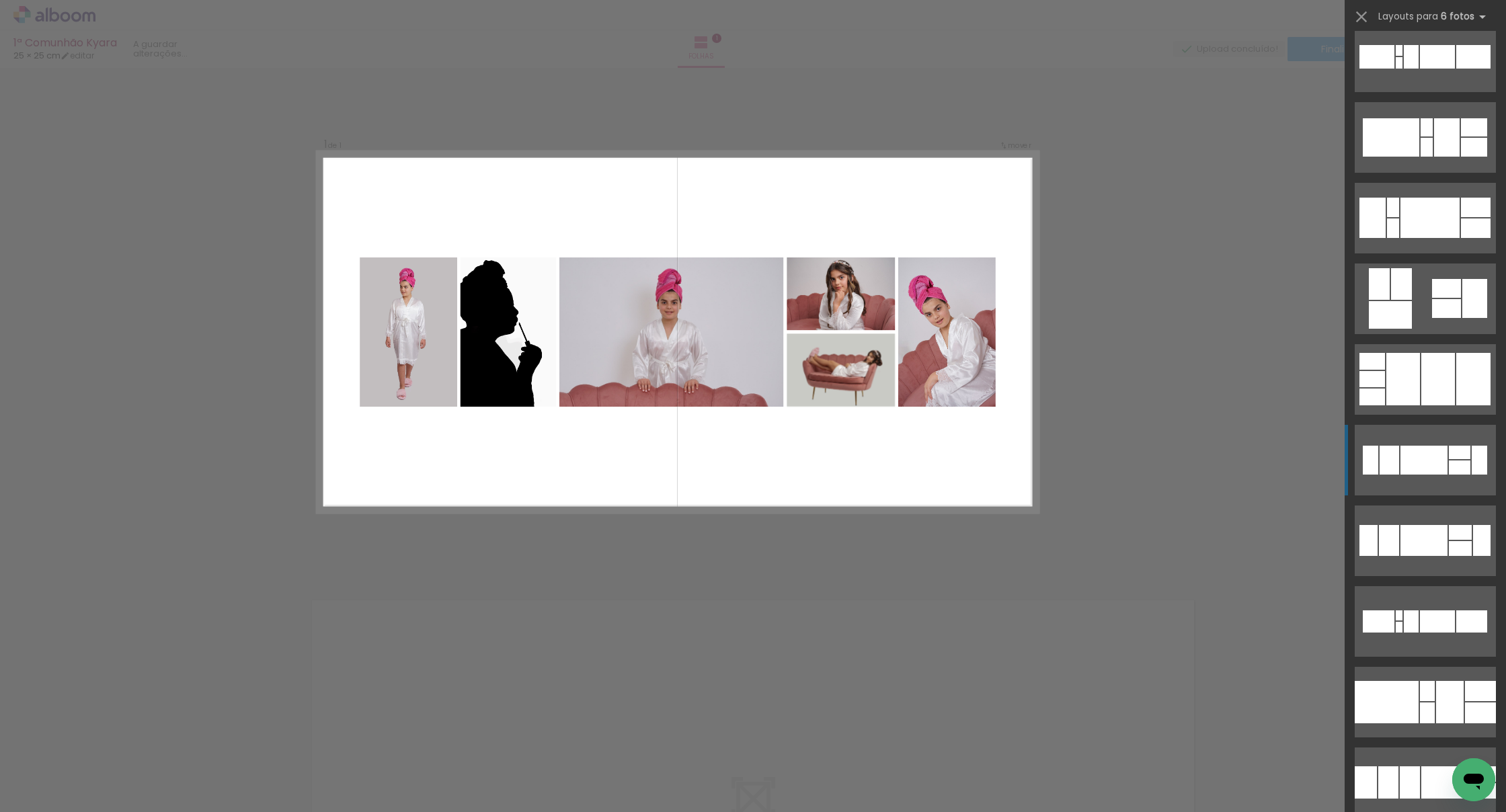 scroll, scrollTop: 846, scrollLeft: 0, axis: vertical 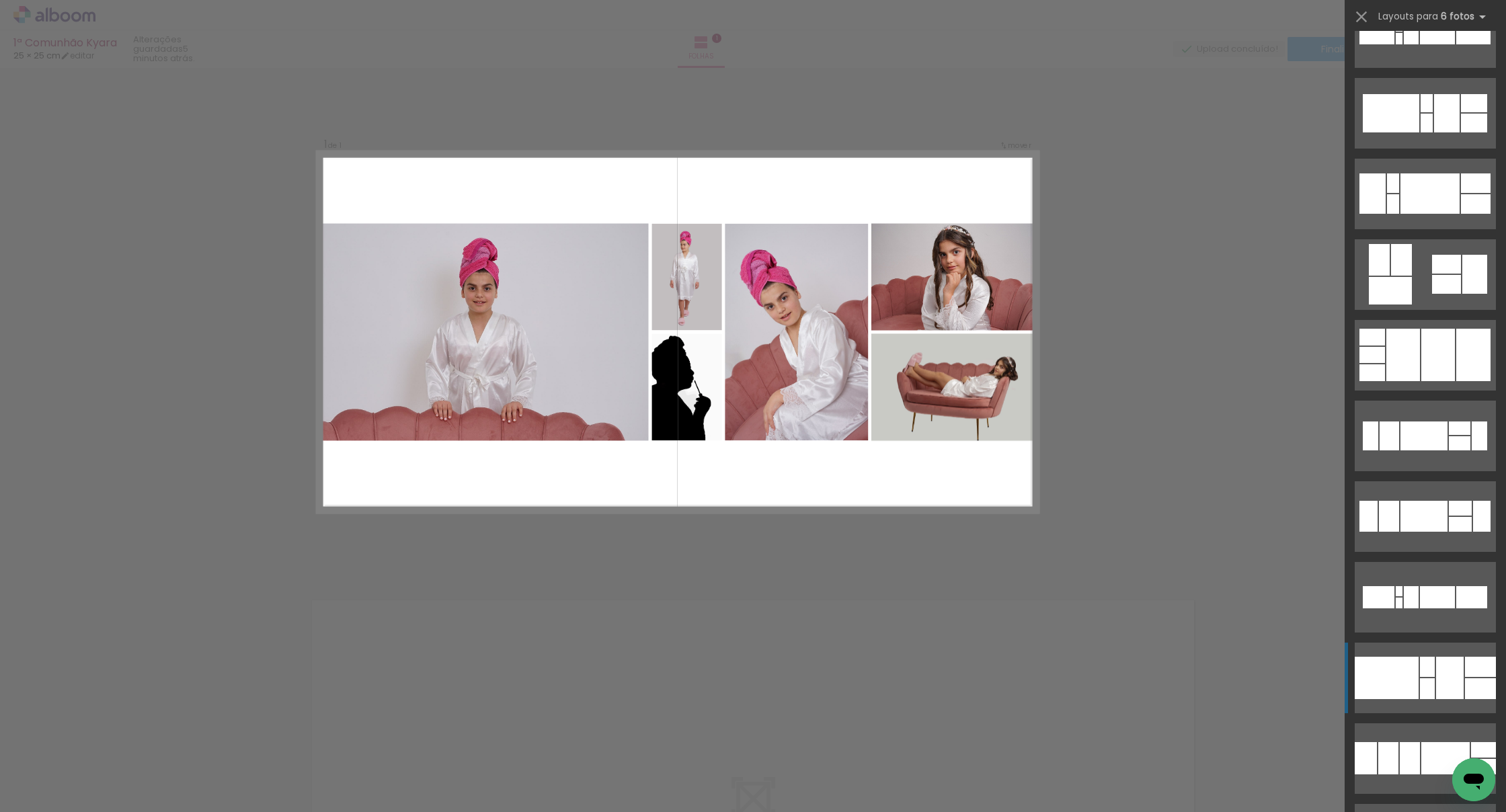 click at bounding box center (1412, -613) 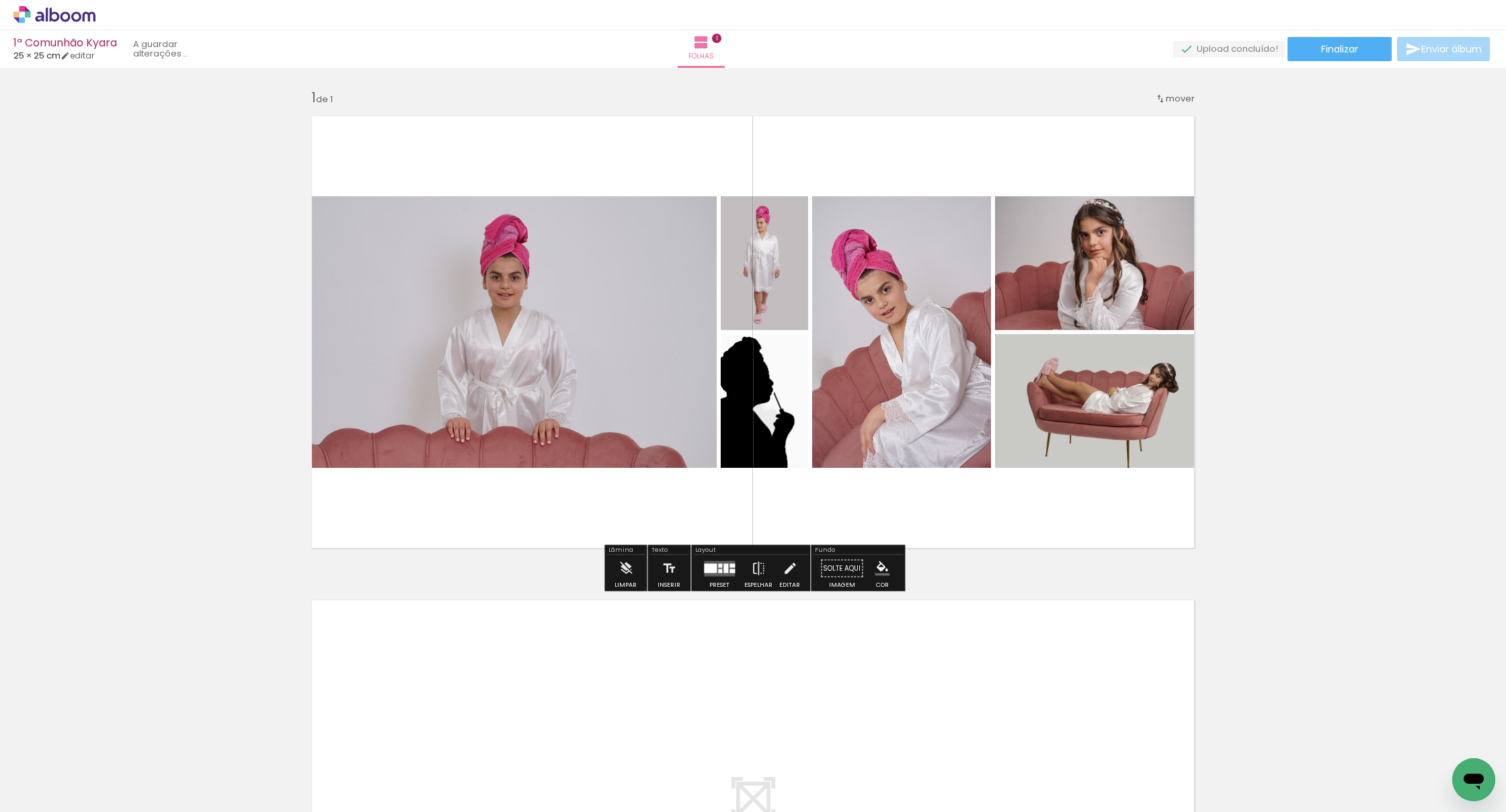 scroll, scrollTop: 850, scrollLeft: 0, axis: vertical 